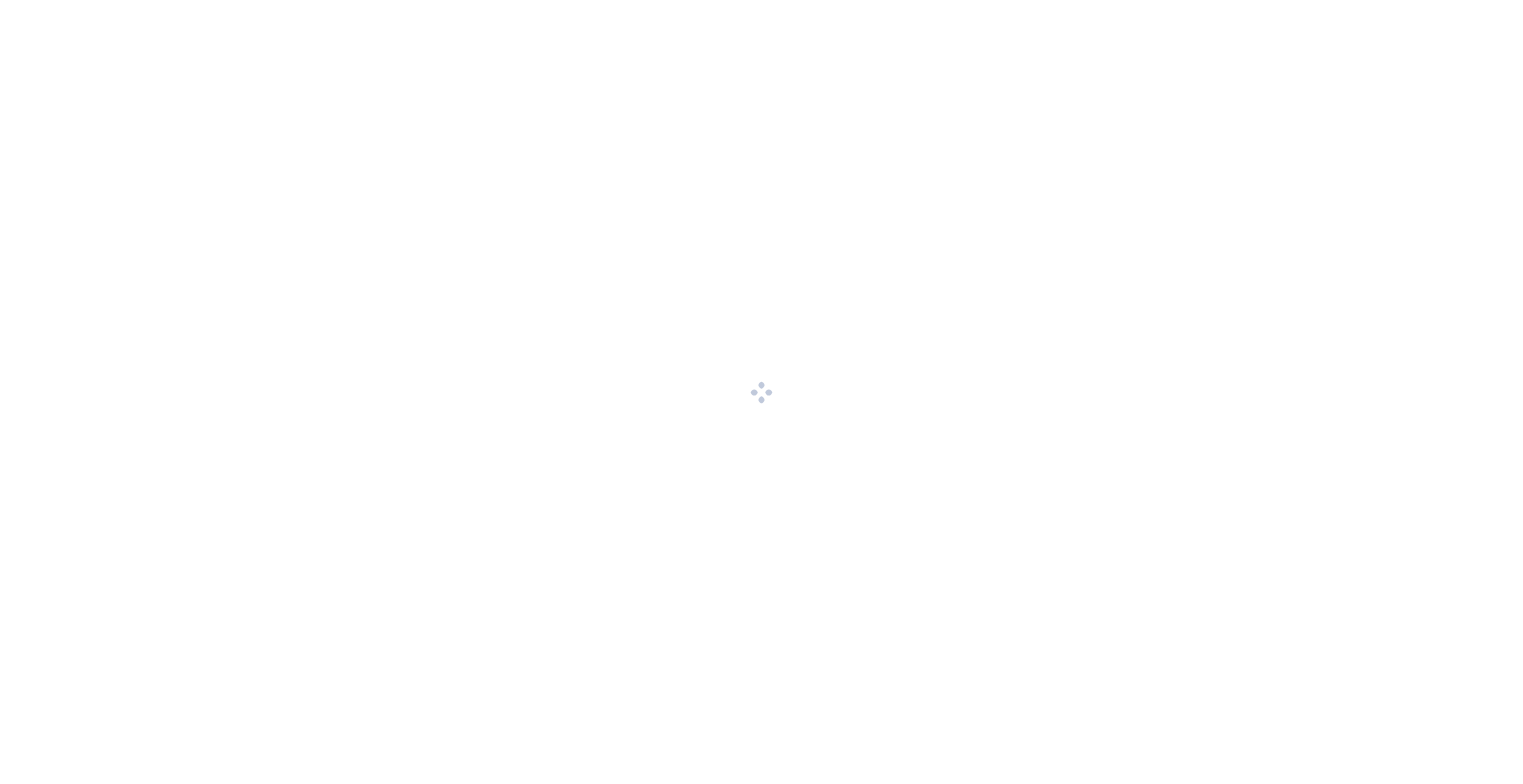scroll, scrollTop: 0, scrollLeft: 0, axis: both 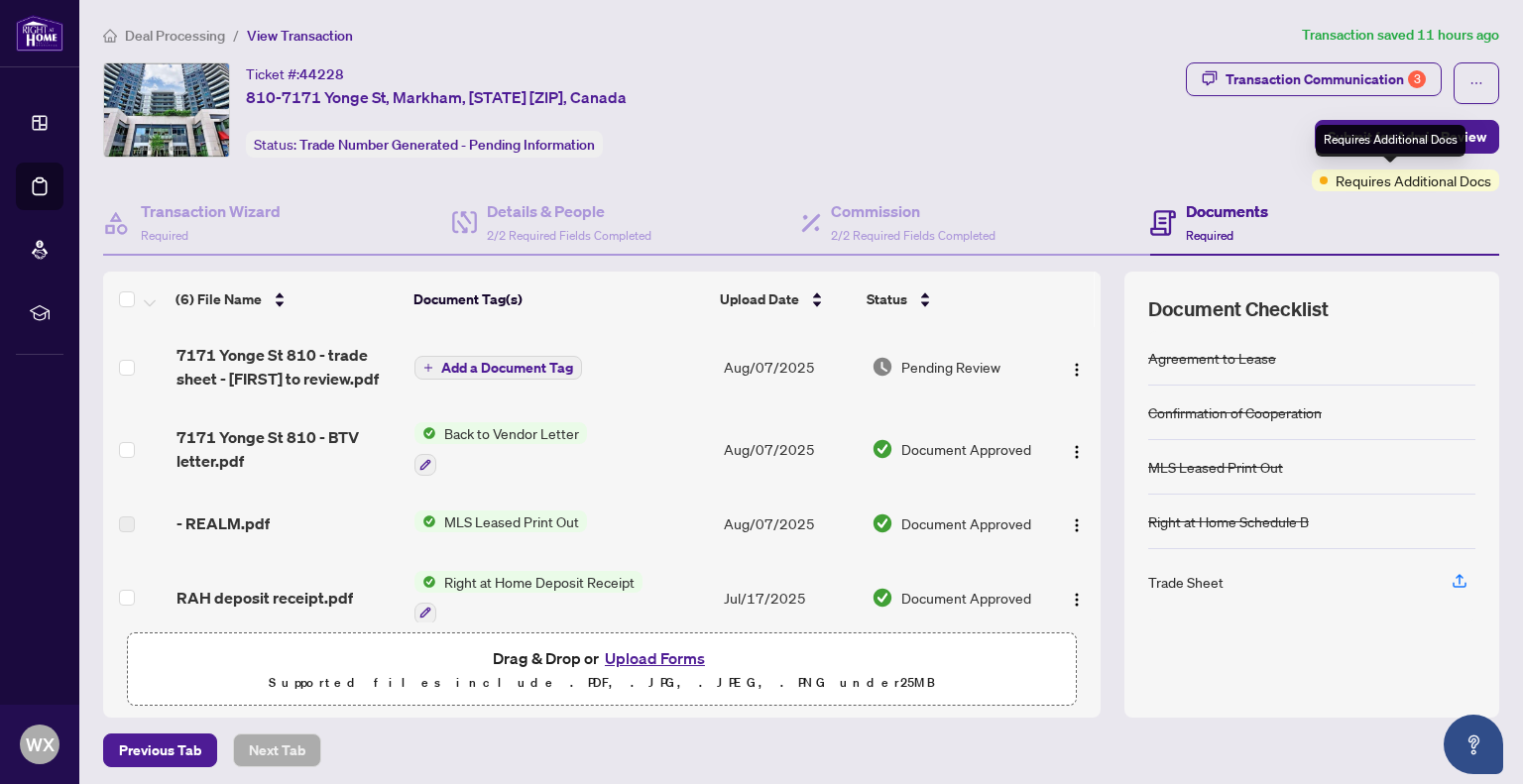 click on "Requires Additional Docs" at bounding box center [1413, 180] 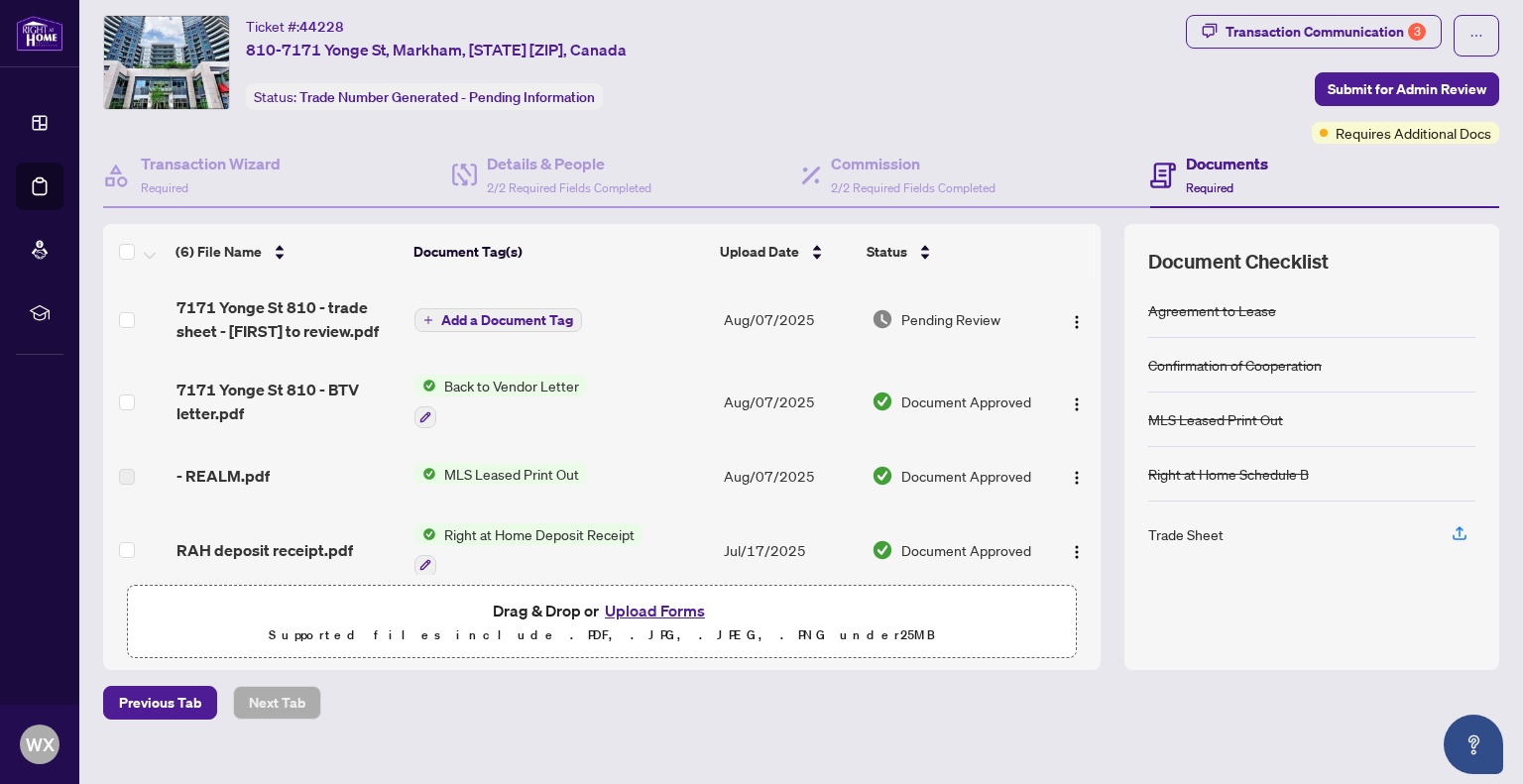 scroll, scrollTop: 73, scrollLeft: 0, axis: vertical 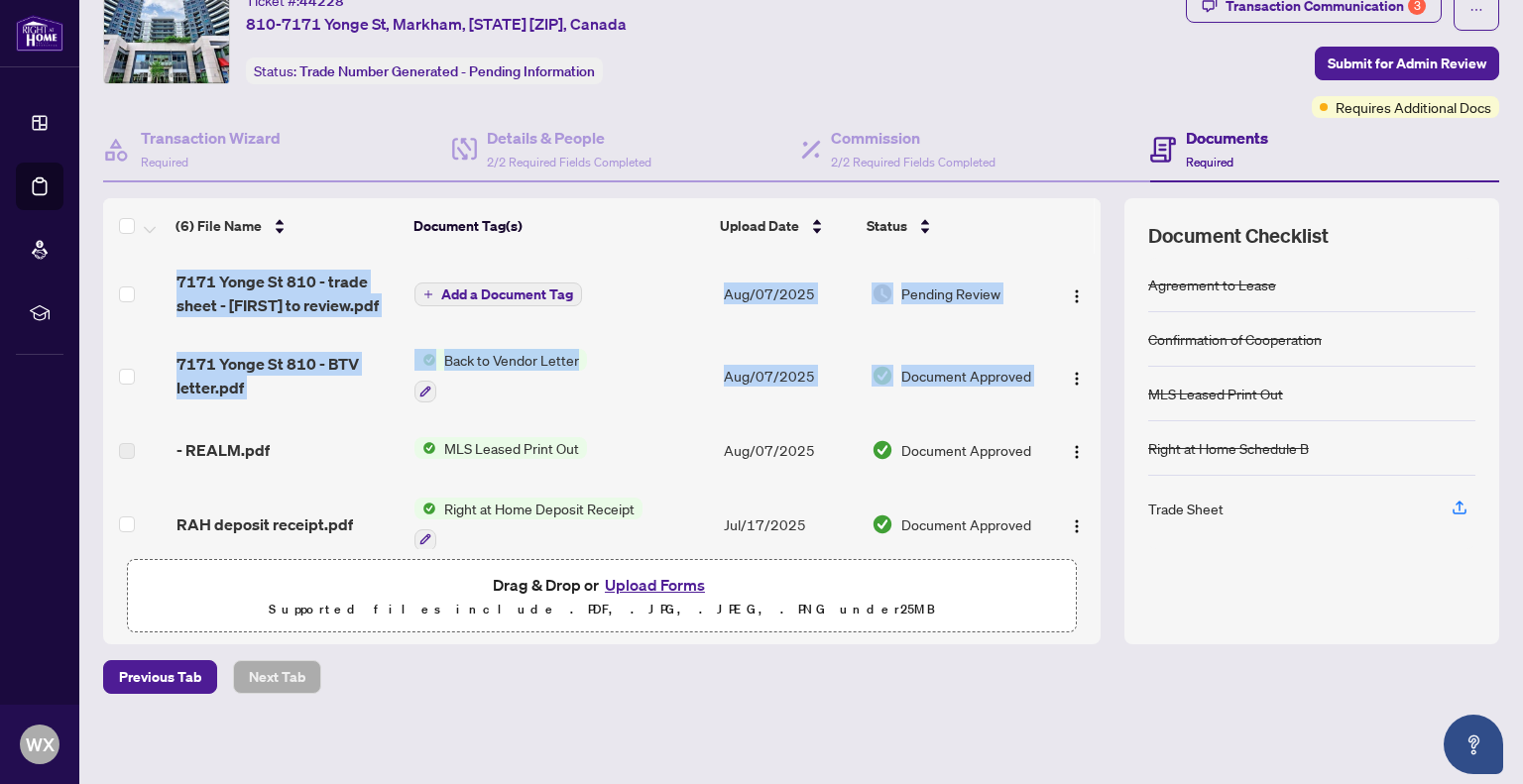 drag, startPoint x: 1088, startPoint y: 368, endPoint x: 1077, endPoint y: 386, distance: 21.095023 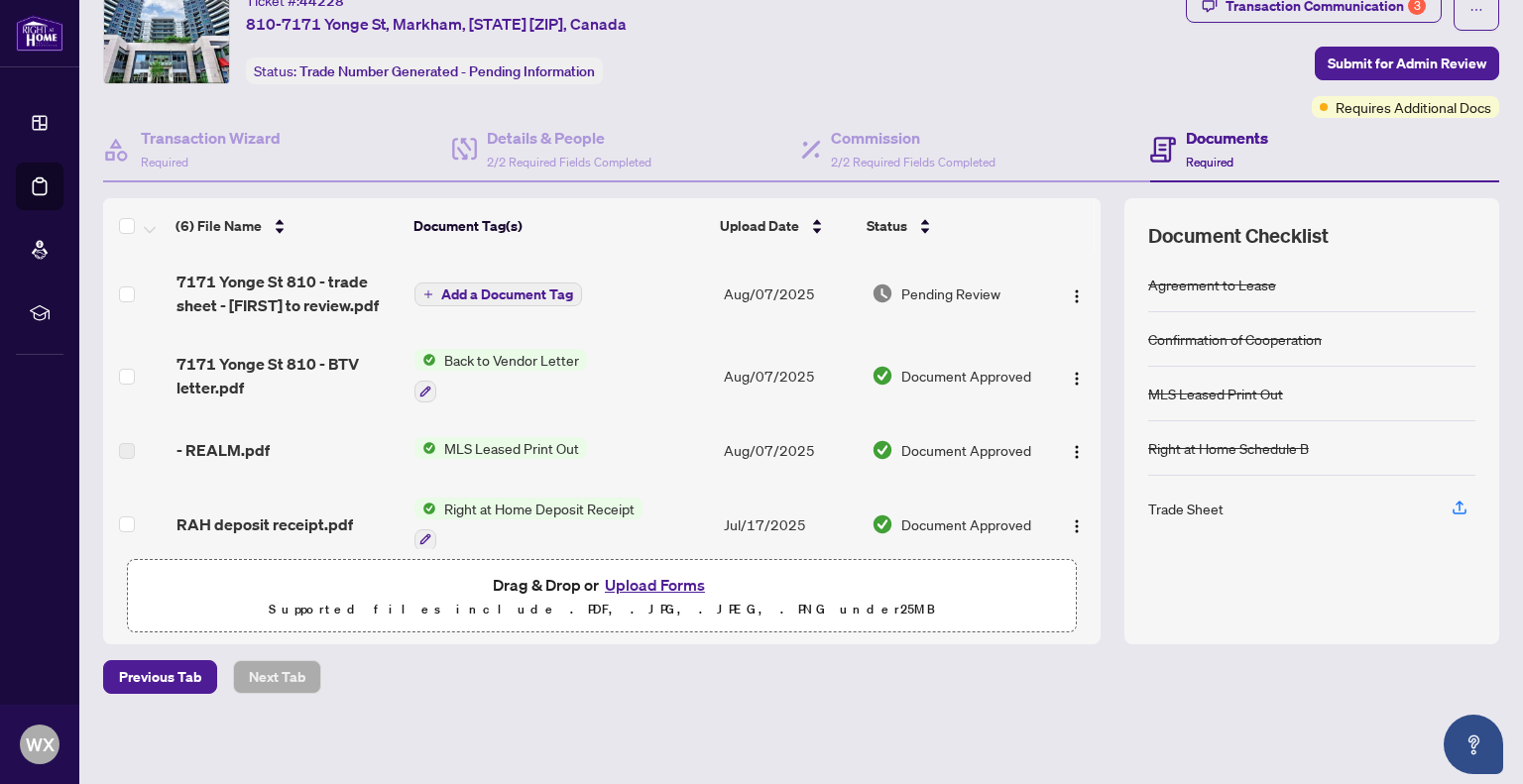 click at bounding box center (1074, 376) 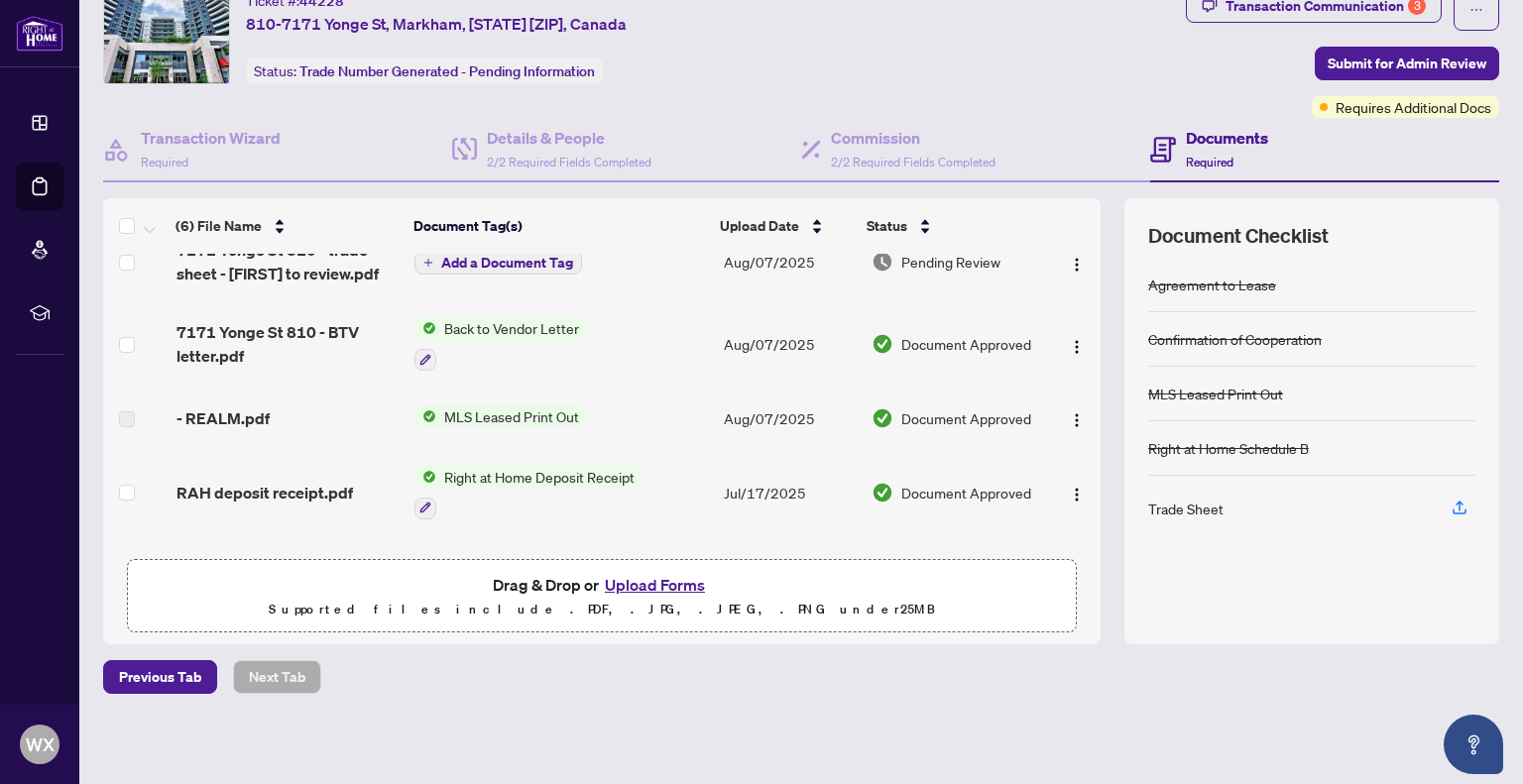scroll, scrollTop: 0, scrollLeft: 0, axis: both 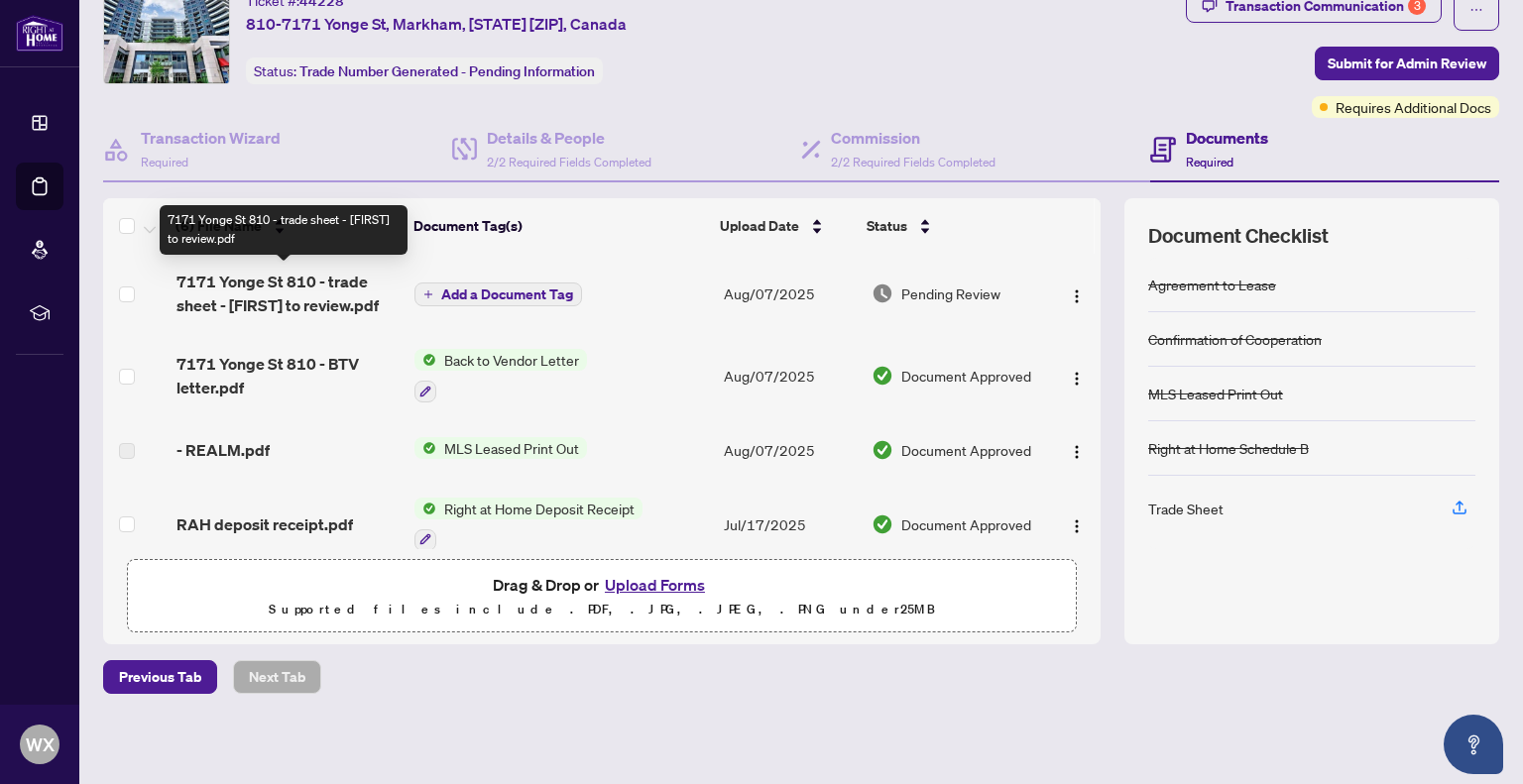 click on "7171 Yonge St 810 - trade sheet - [FIRST] to review.pdf" at bounding box center (288, 293) 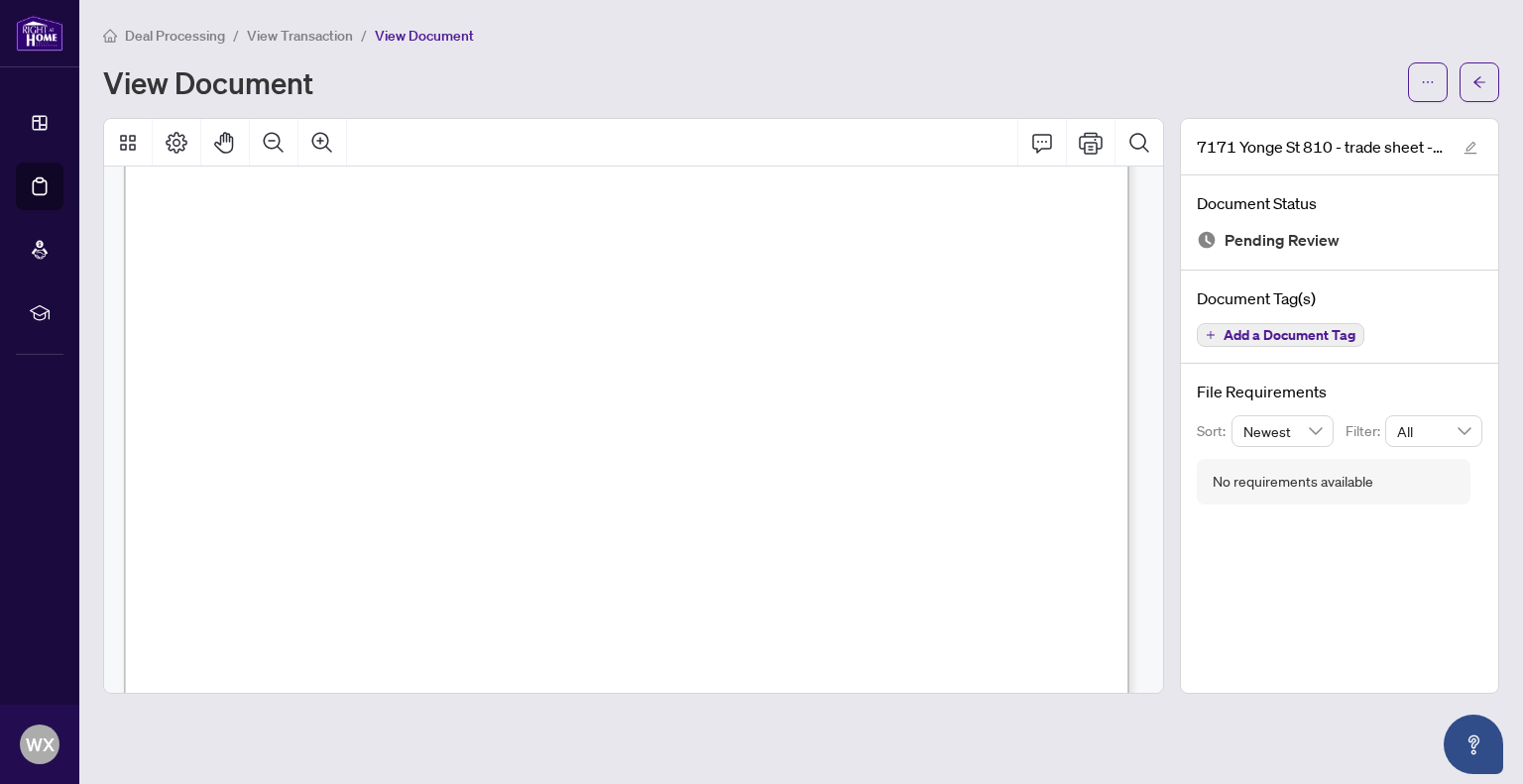 scroll, scrollTop: 0, scrollLeft: 0, axis: both 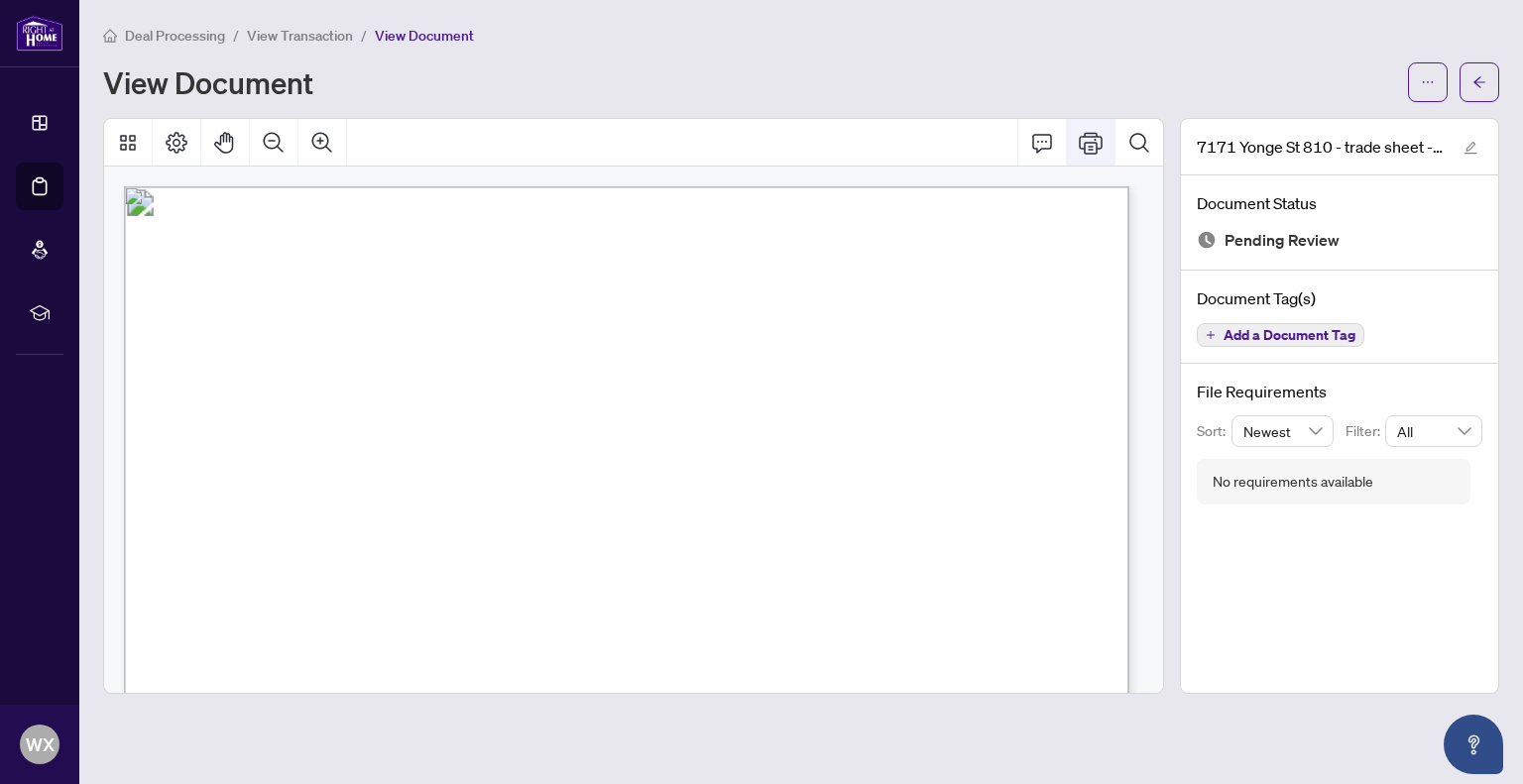 click 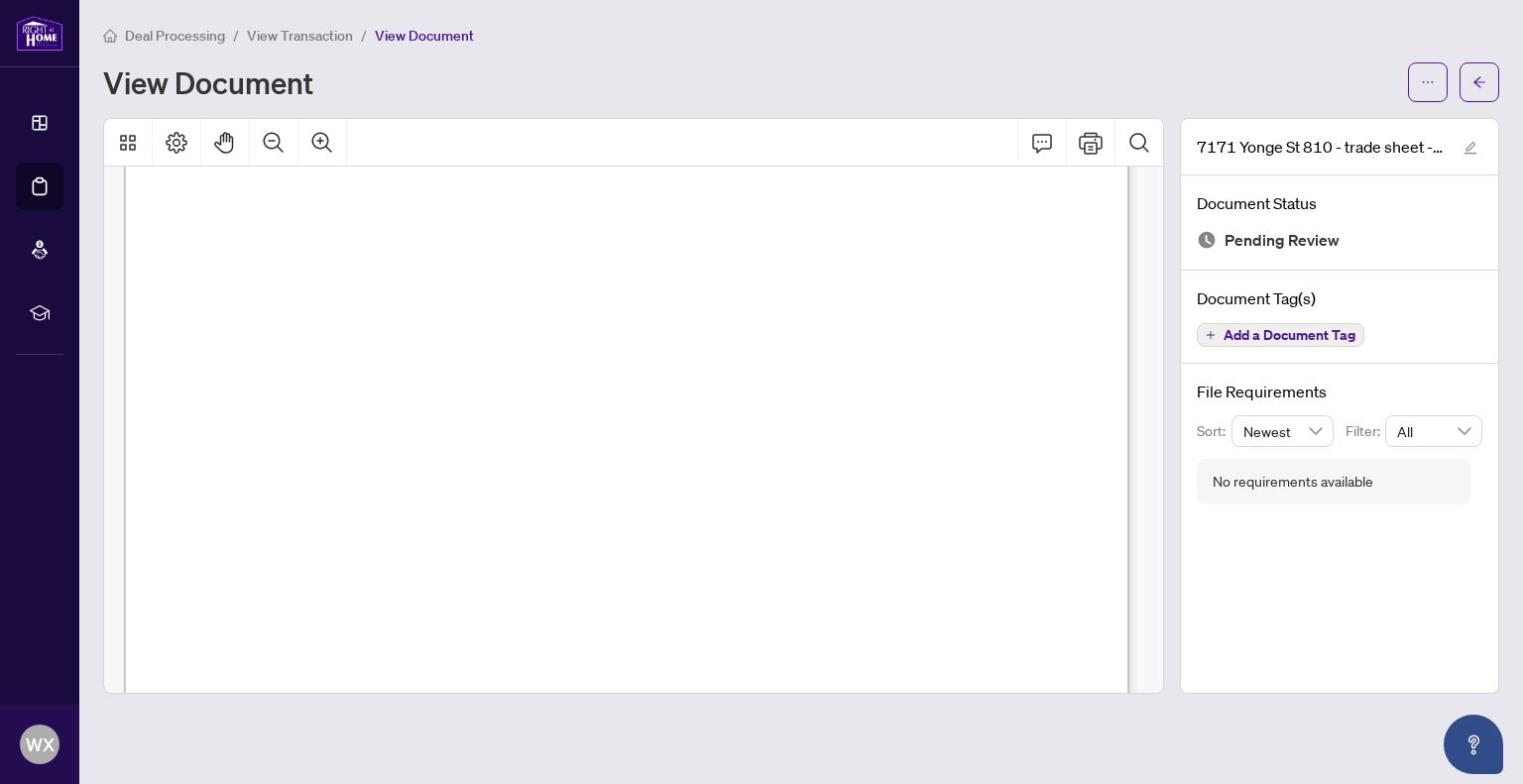 scroll, scrollTop: 198, scrollLeft: 0, axis: vertical 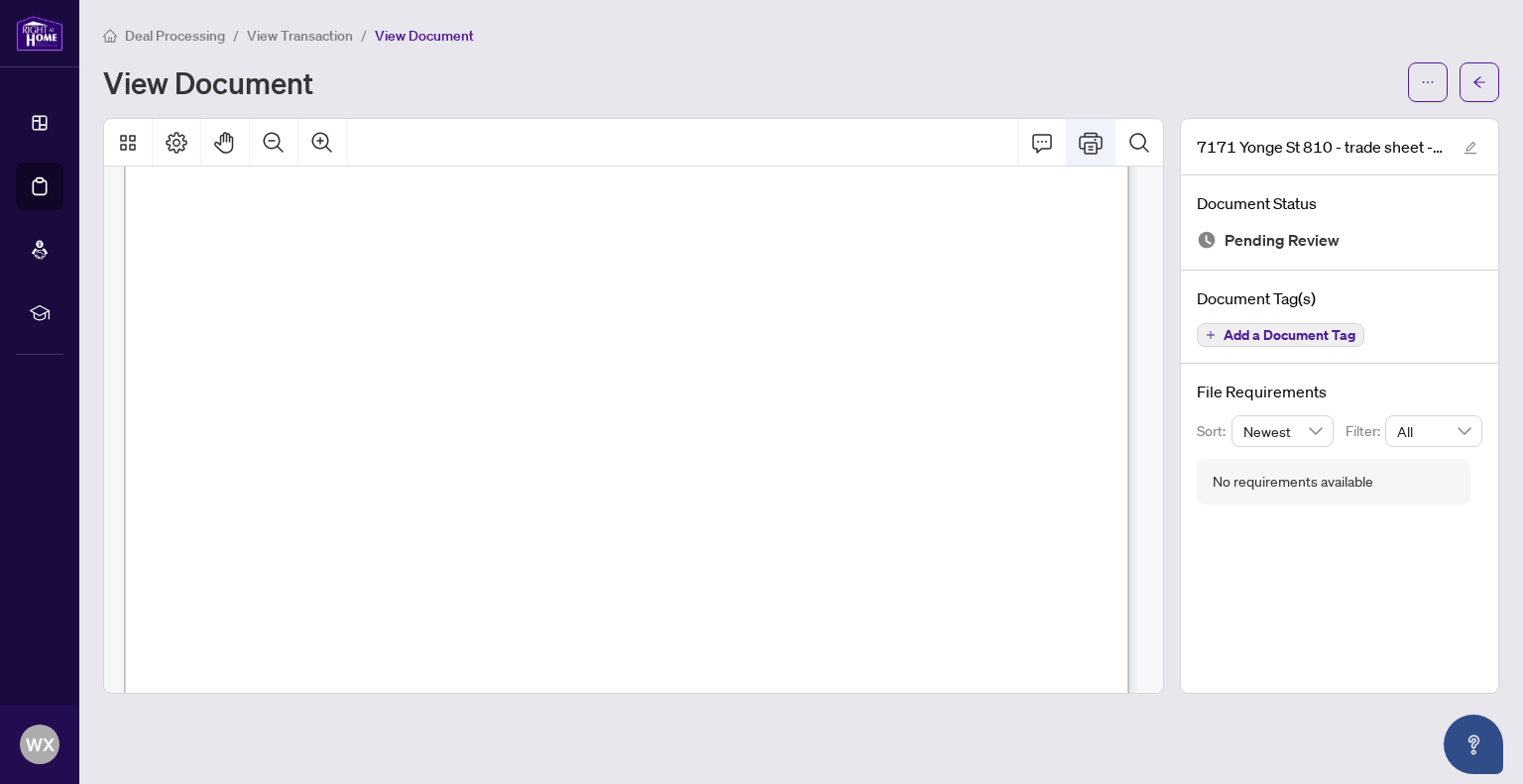 click 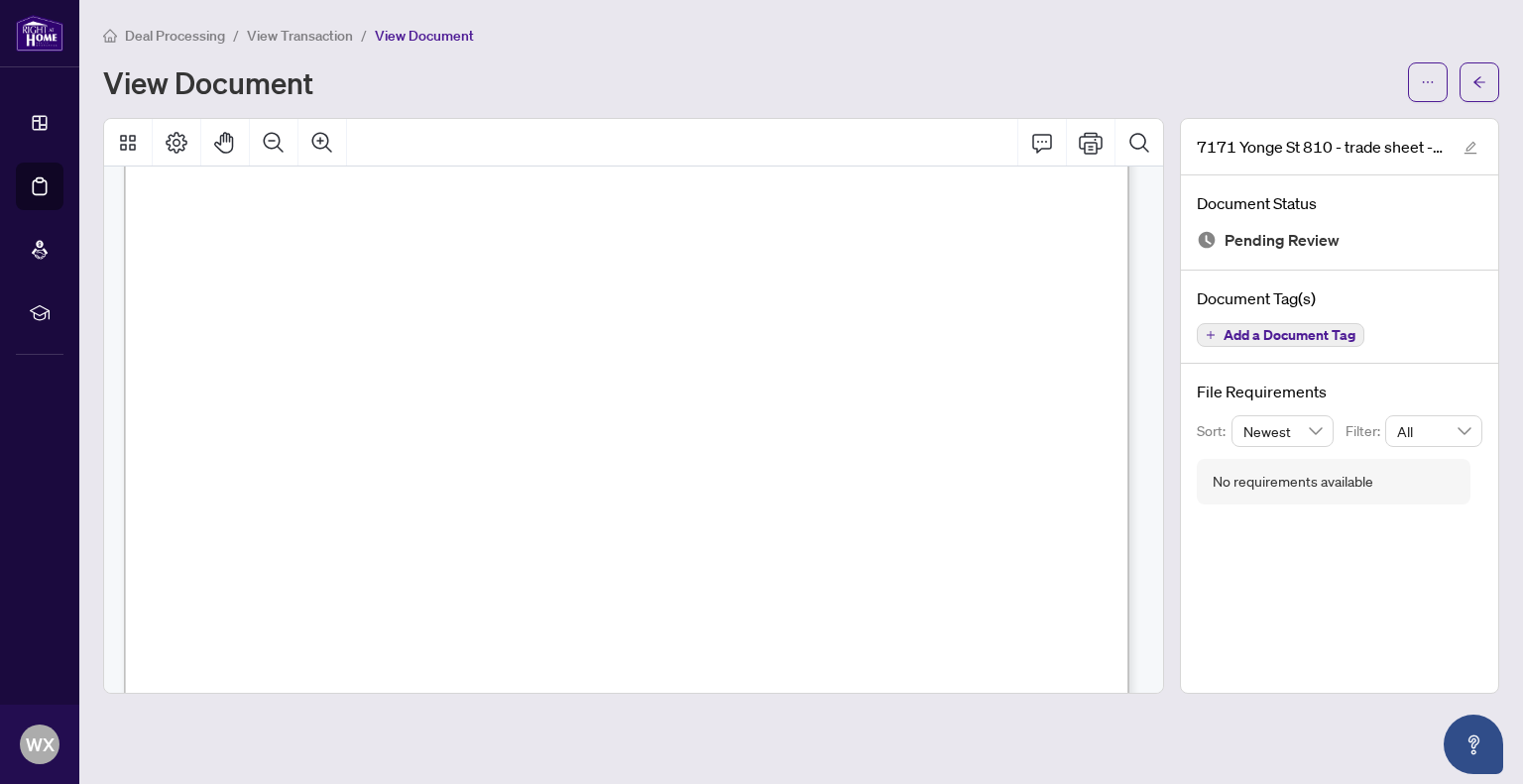 scroll, scrollTop: 218, scrollLeft: 0, axis: vertical 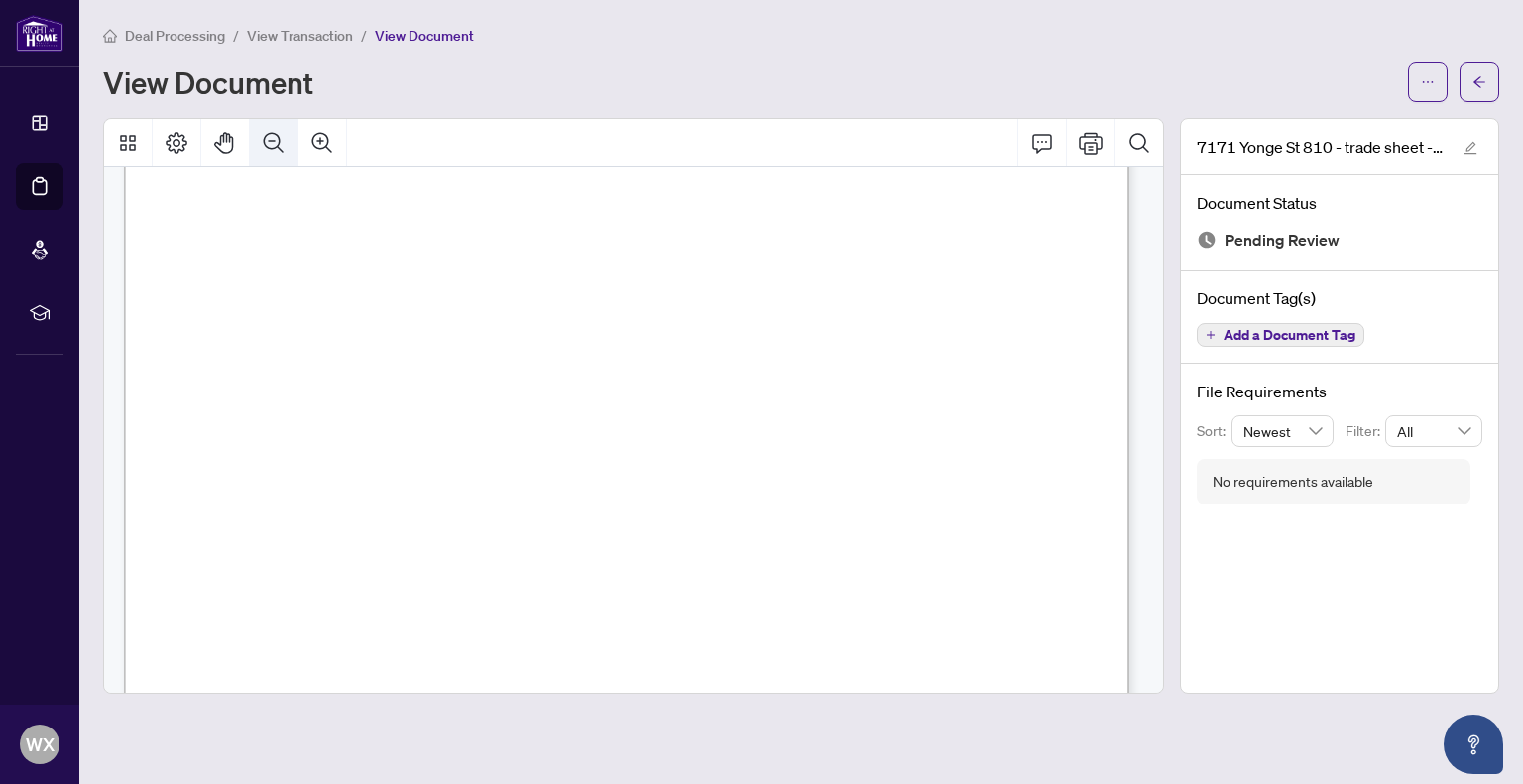 click 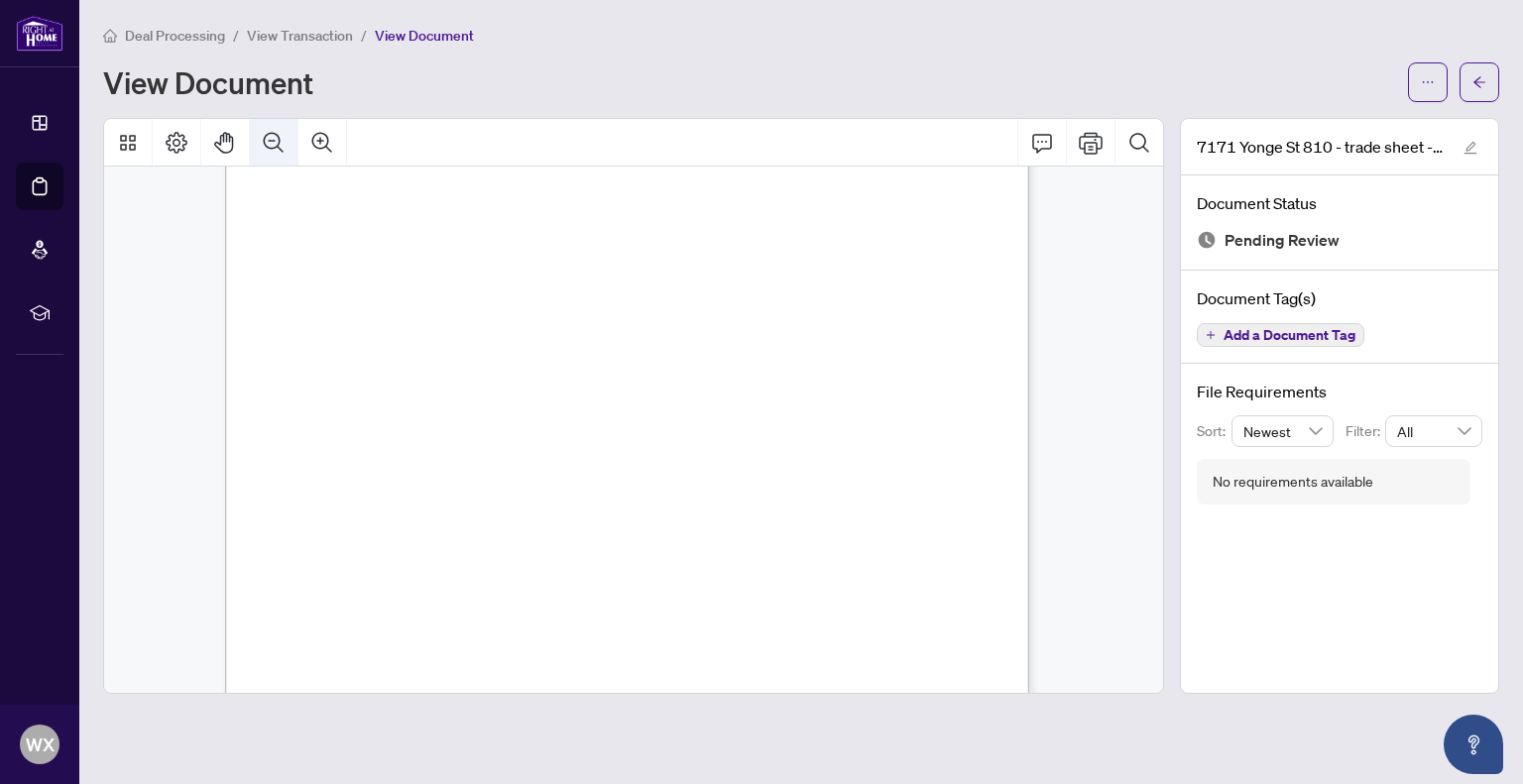 scroll, scrollTop: 167, scrollLeft: 0, axis: vertical 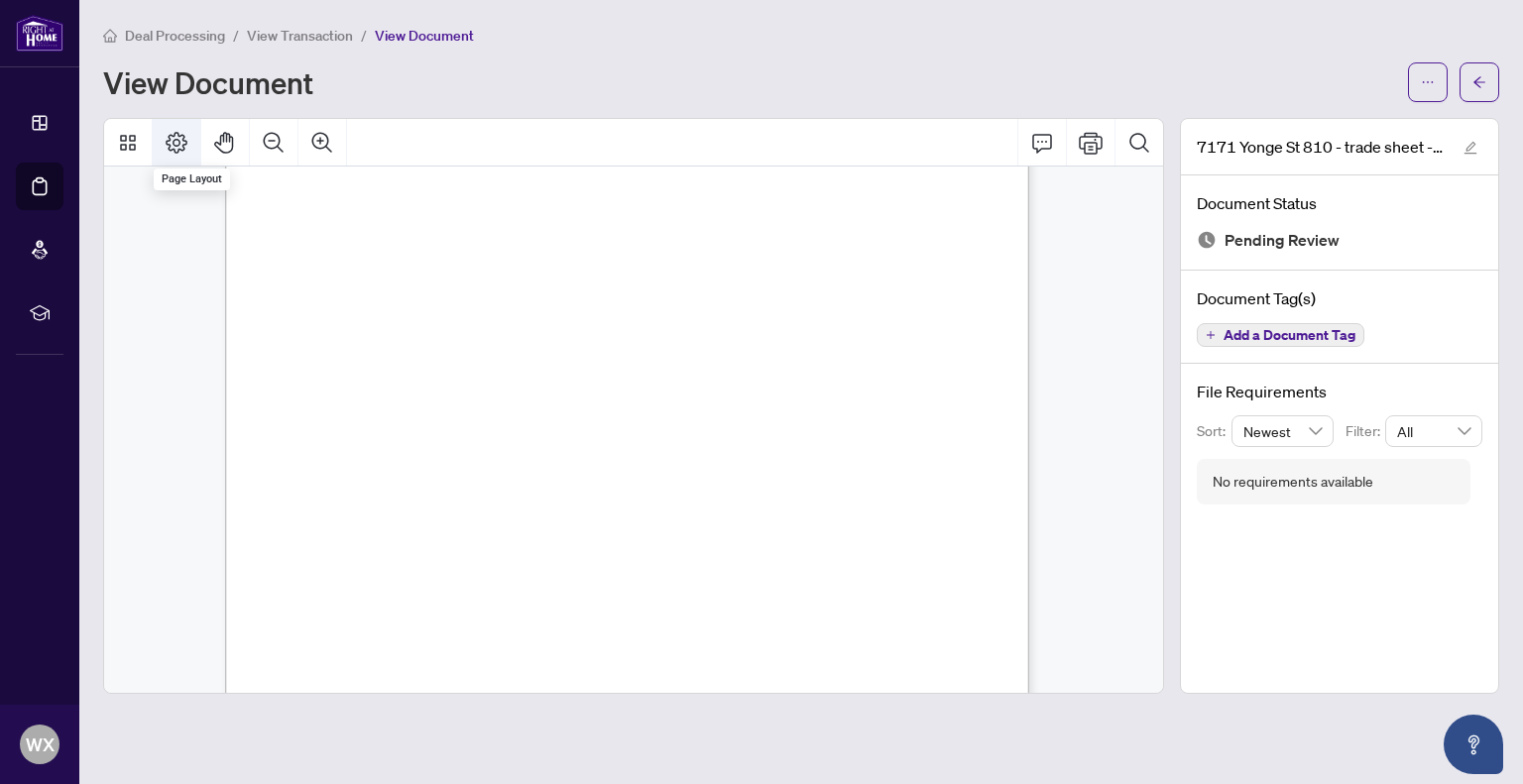 click 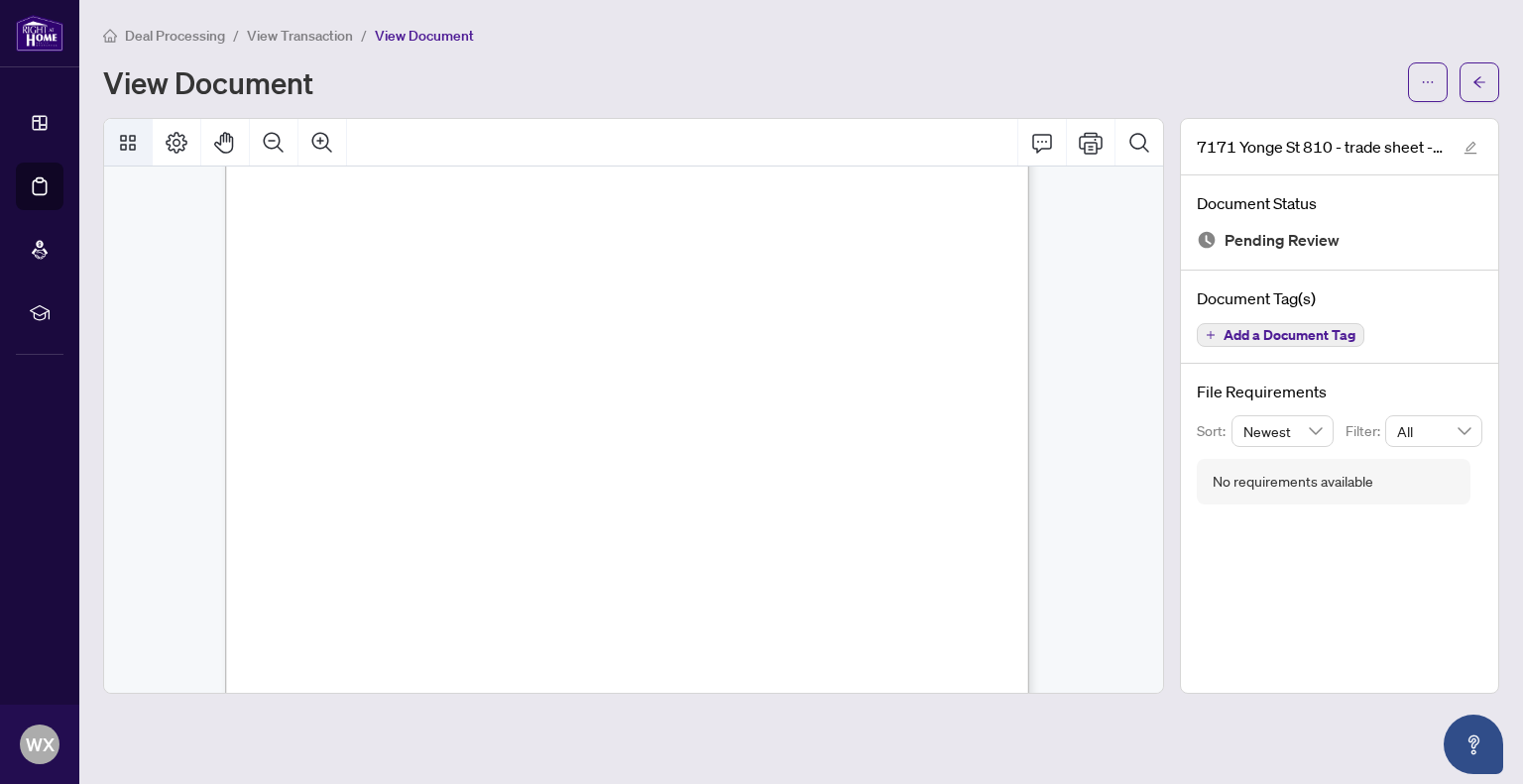 click 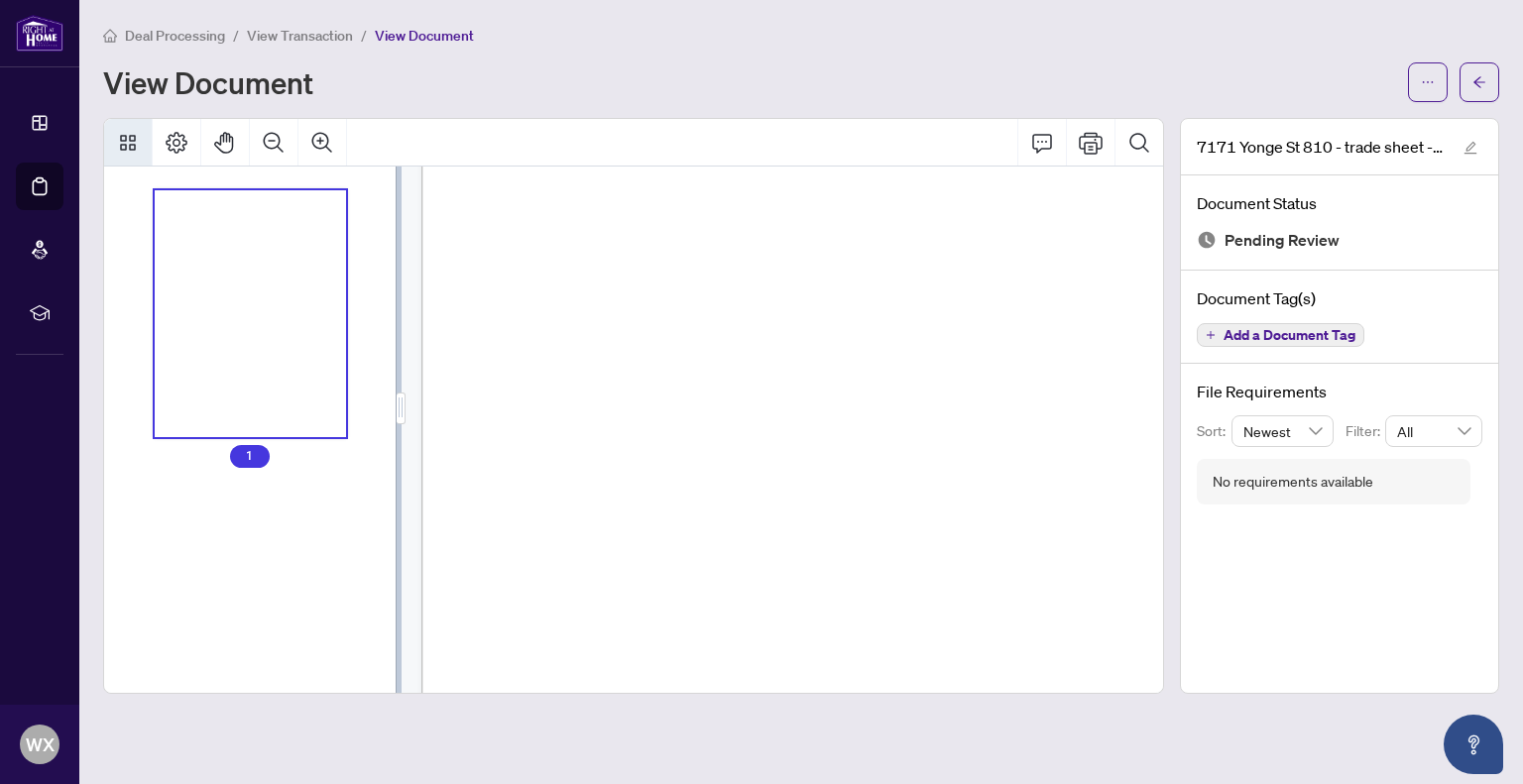 click 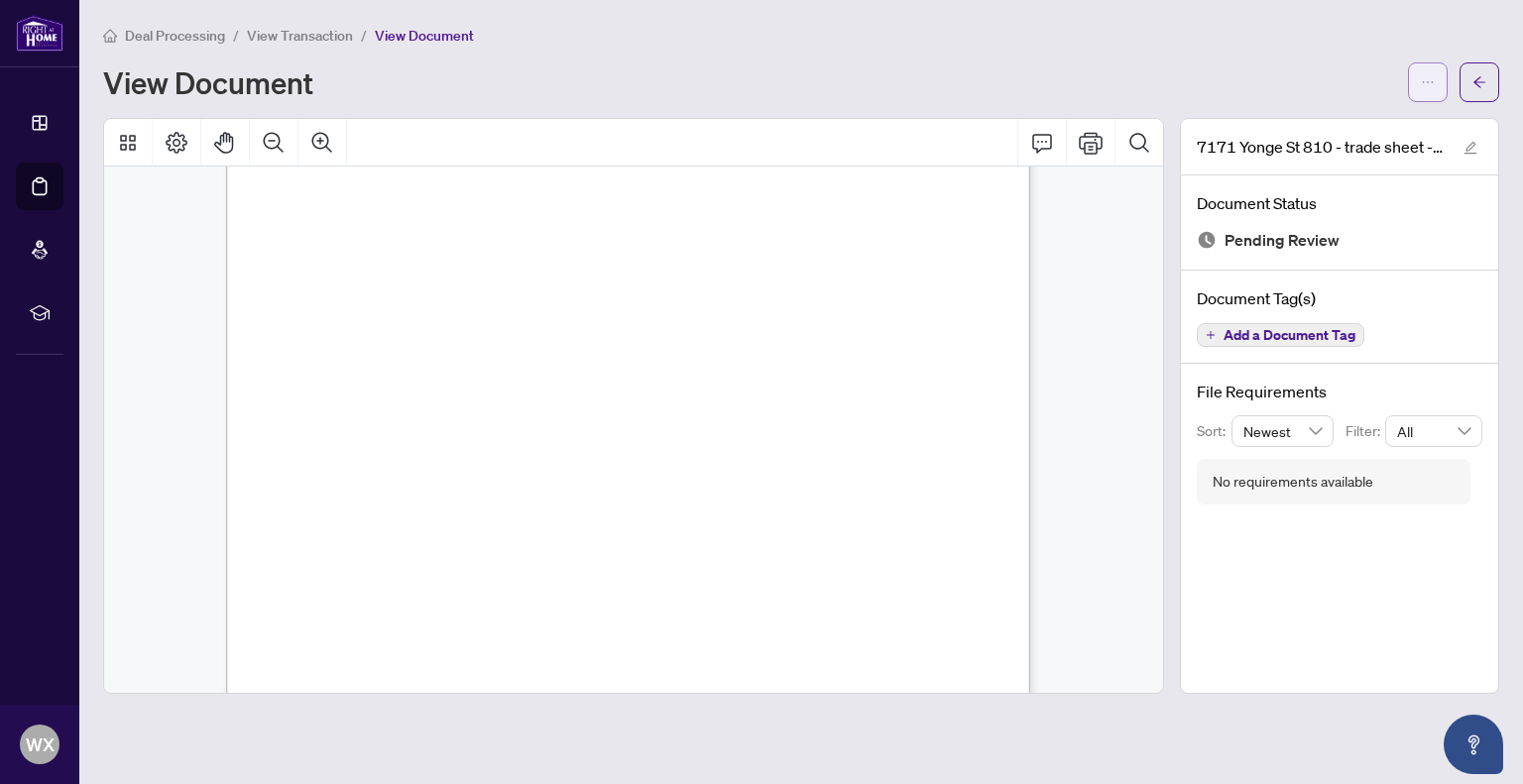 click at bounding box center [1428, 82] 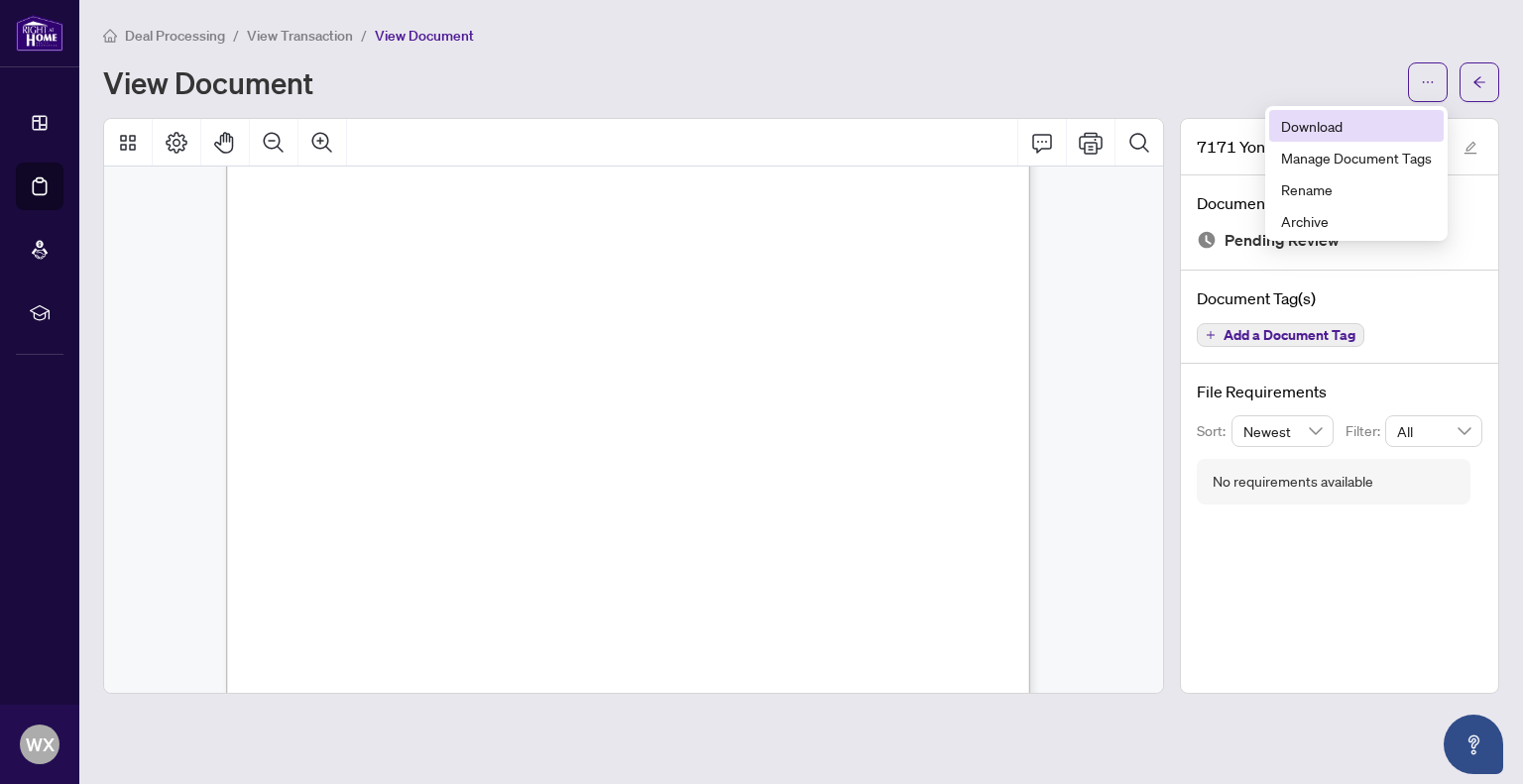 click on "Download" at bounding box center [1356, 126] 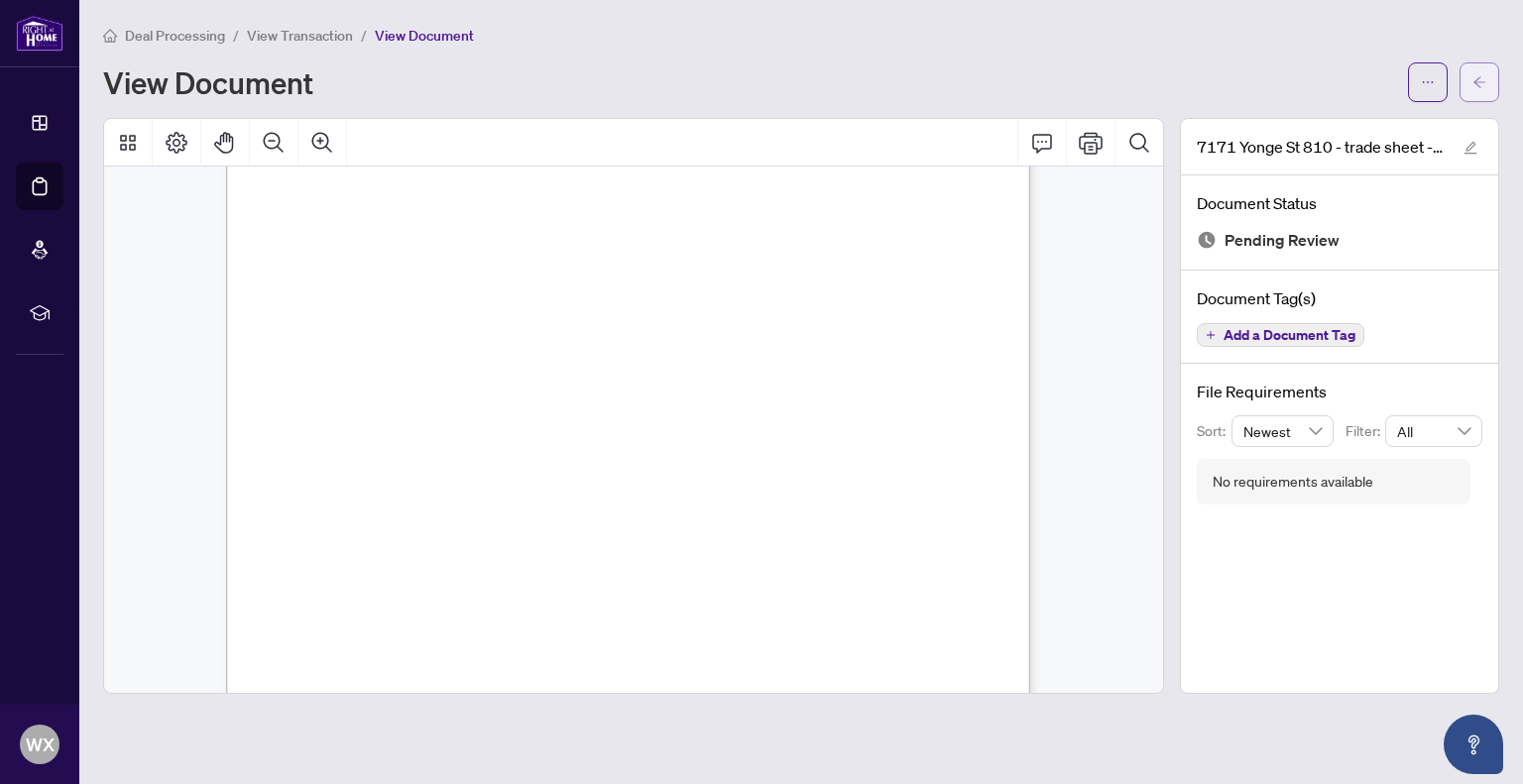 click 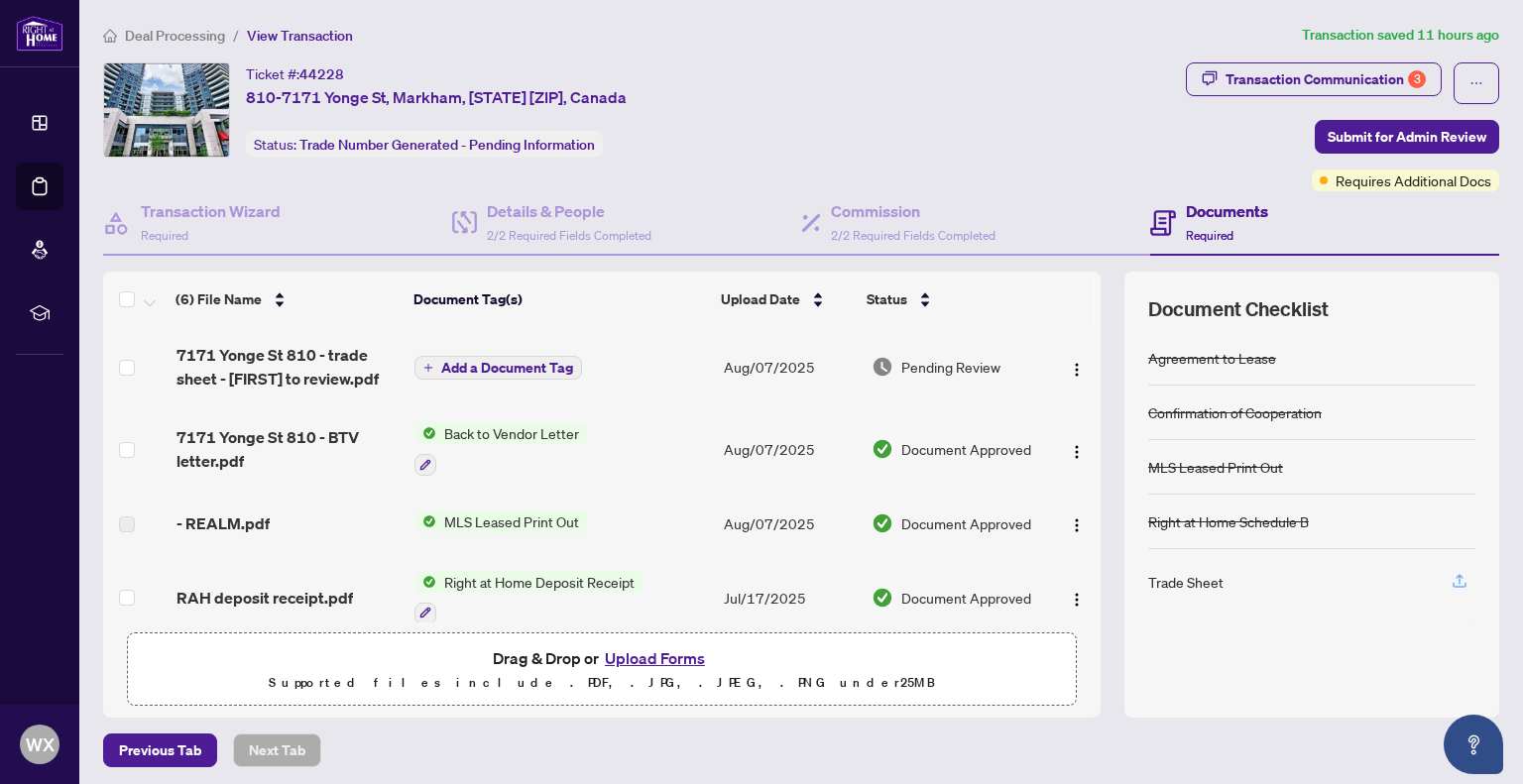click 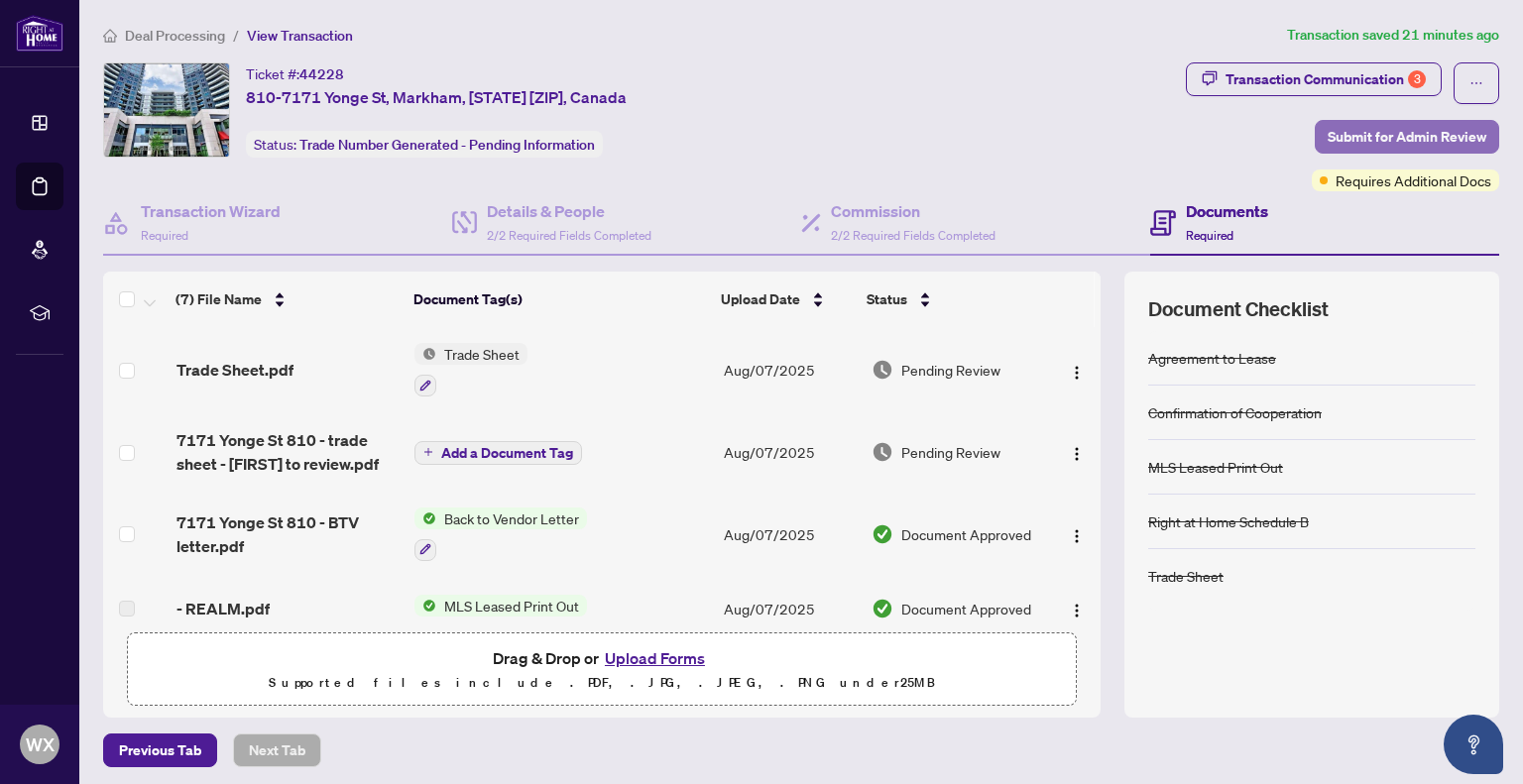 click on "Submit for Admin Review" at bounding box center (1407, 137) 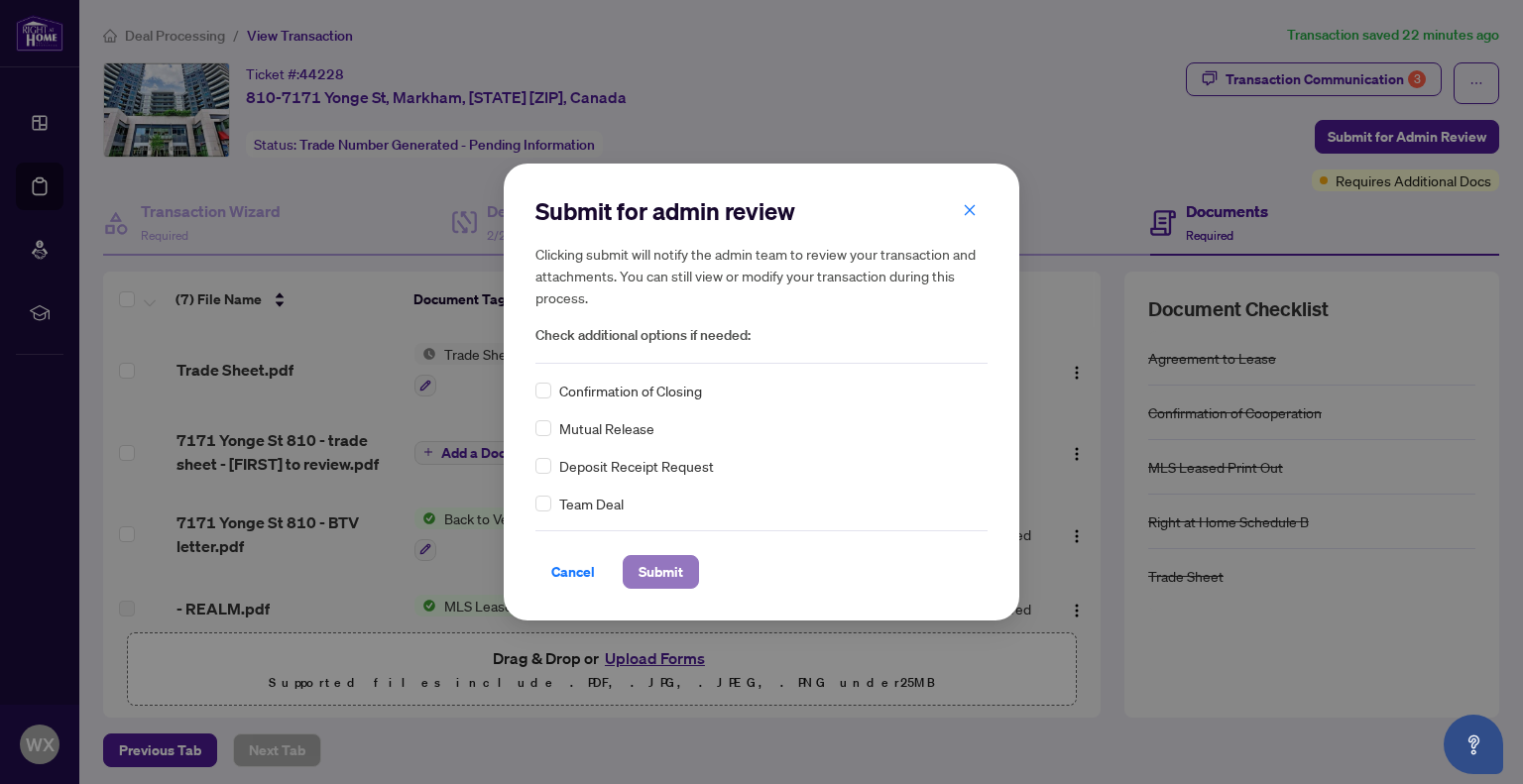 click on "Submit" at bounding box center (660, 572) 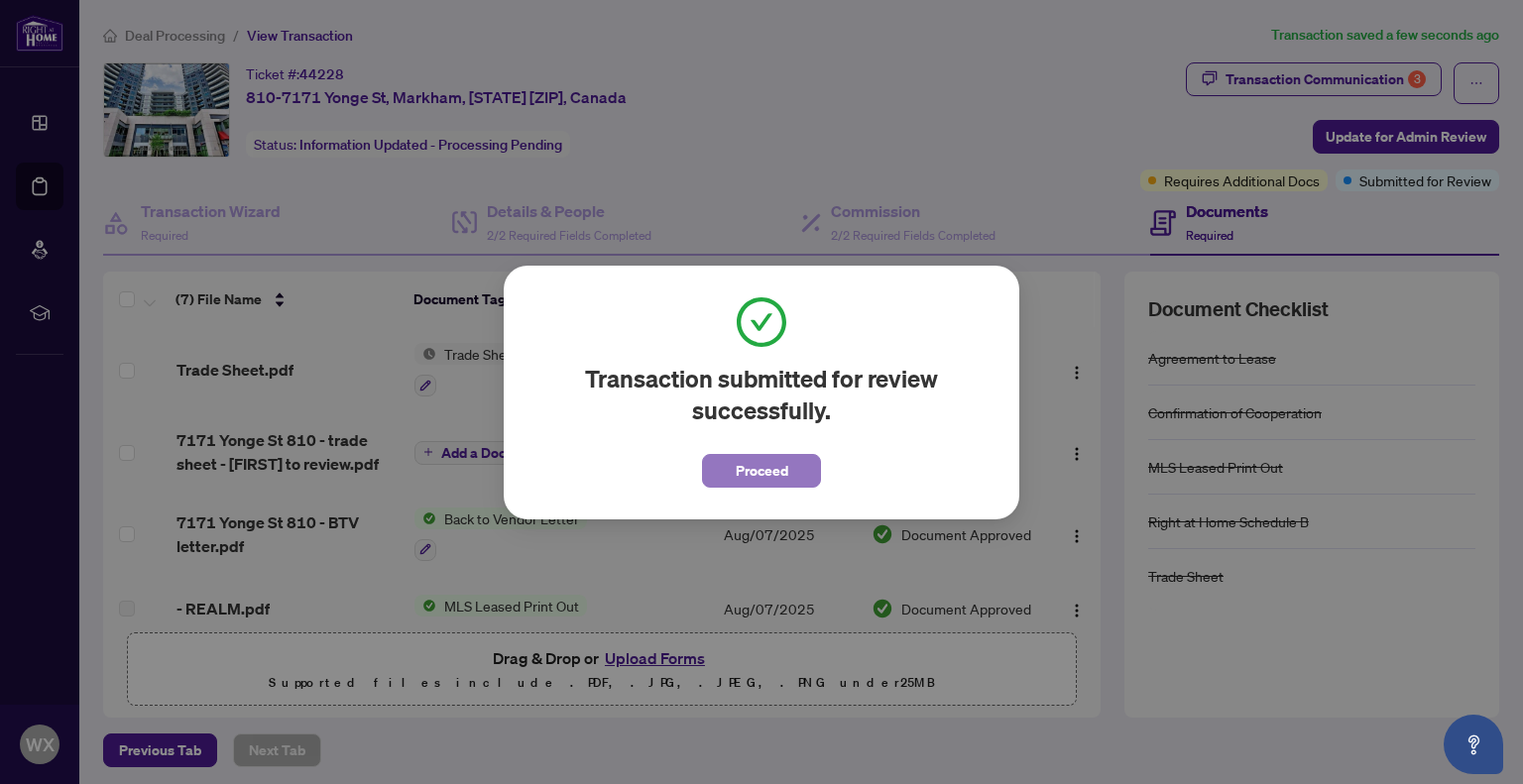 click on "Proceed" at bounding box center (762, 471) 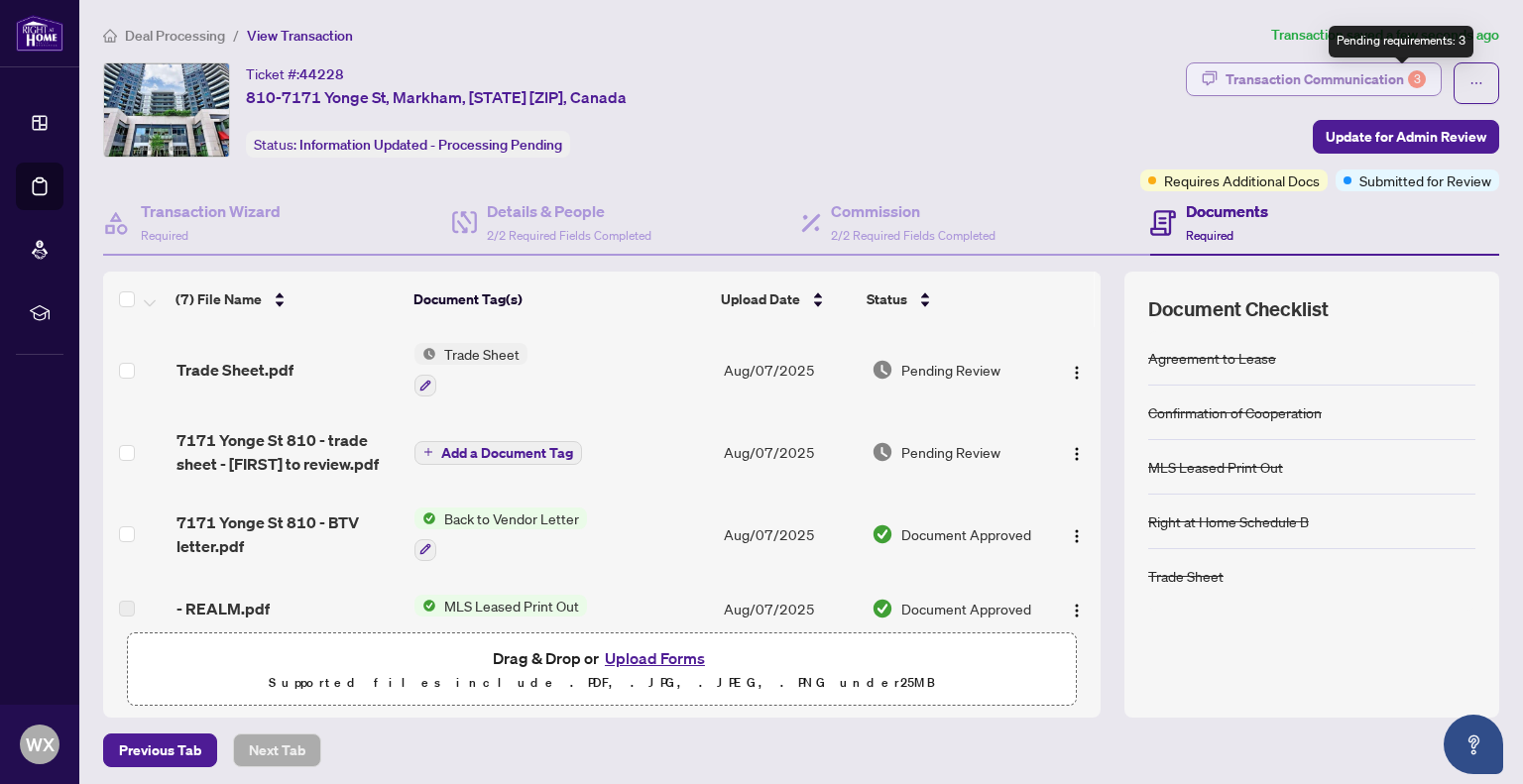 click on "3" at bounding box center (1417, 79) 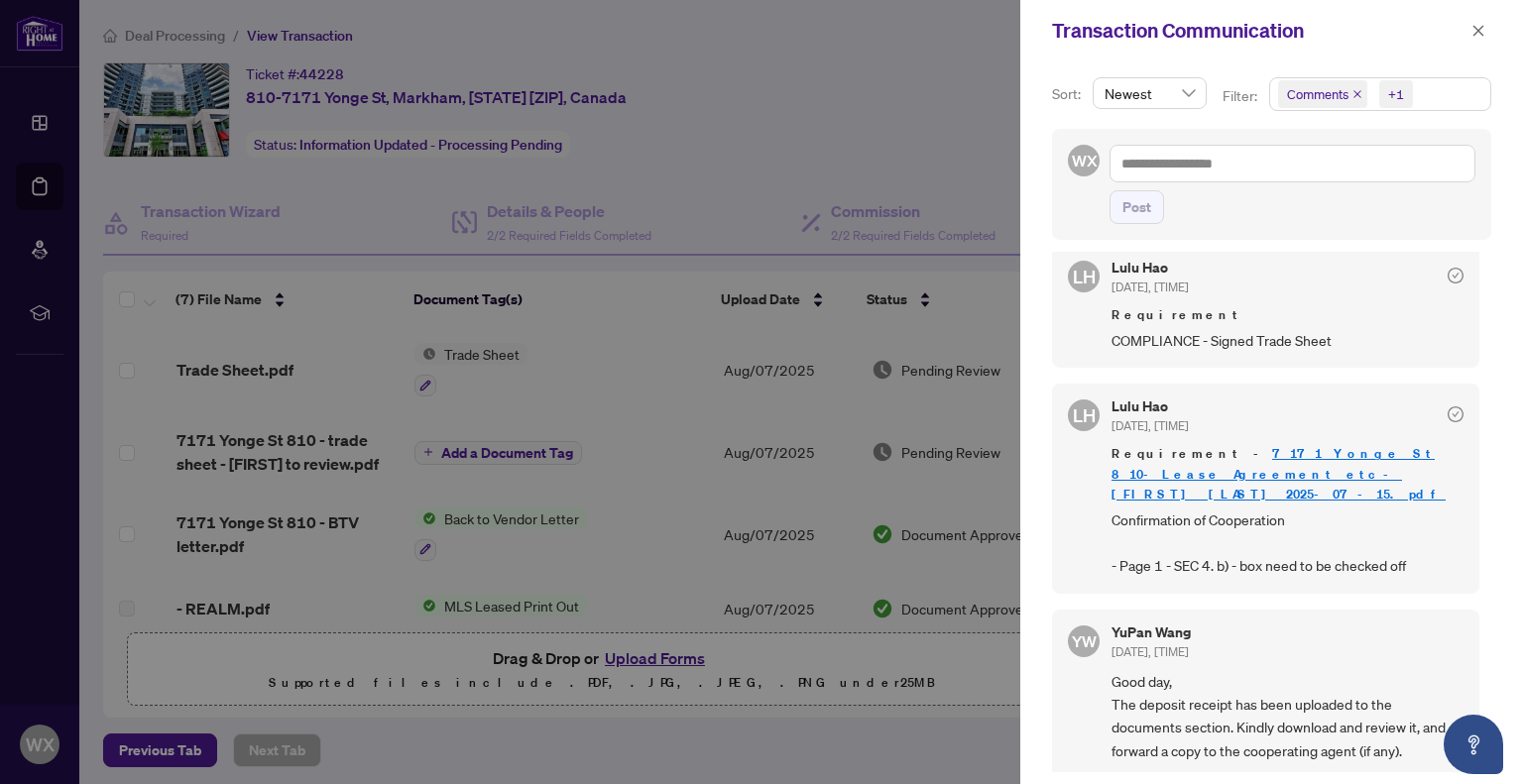 scroll, scrollTop: 991, scrollLeft: 0, axis: vertical 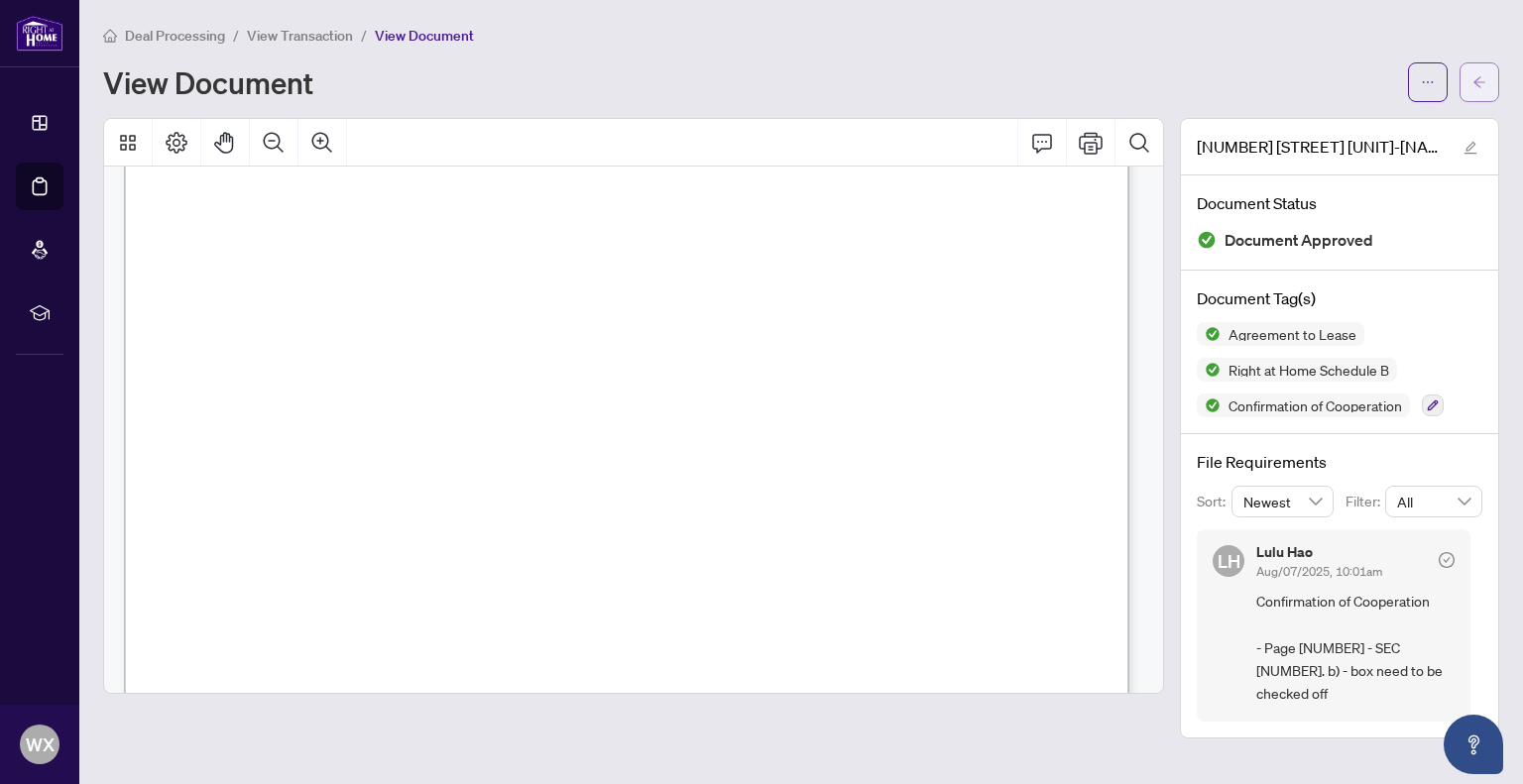 click at bounding box center (1479, 82) 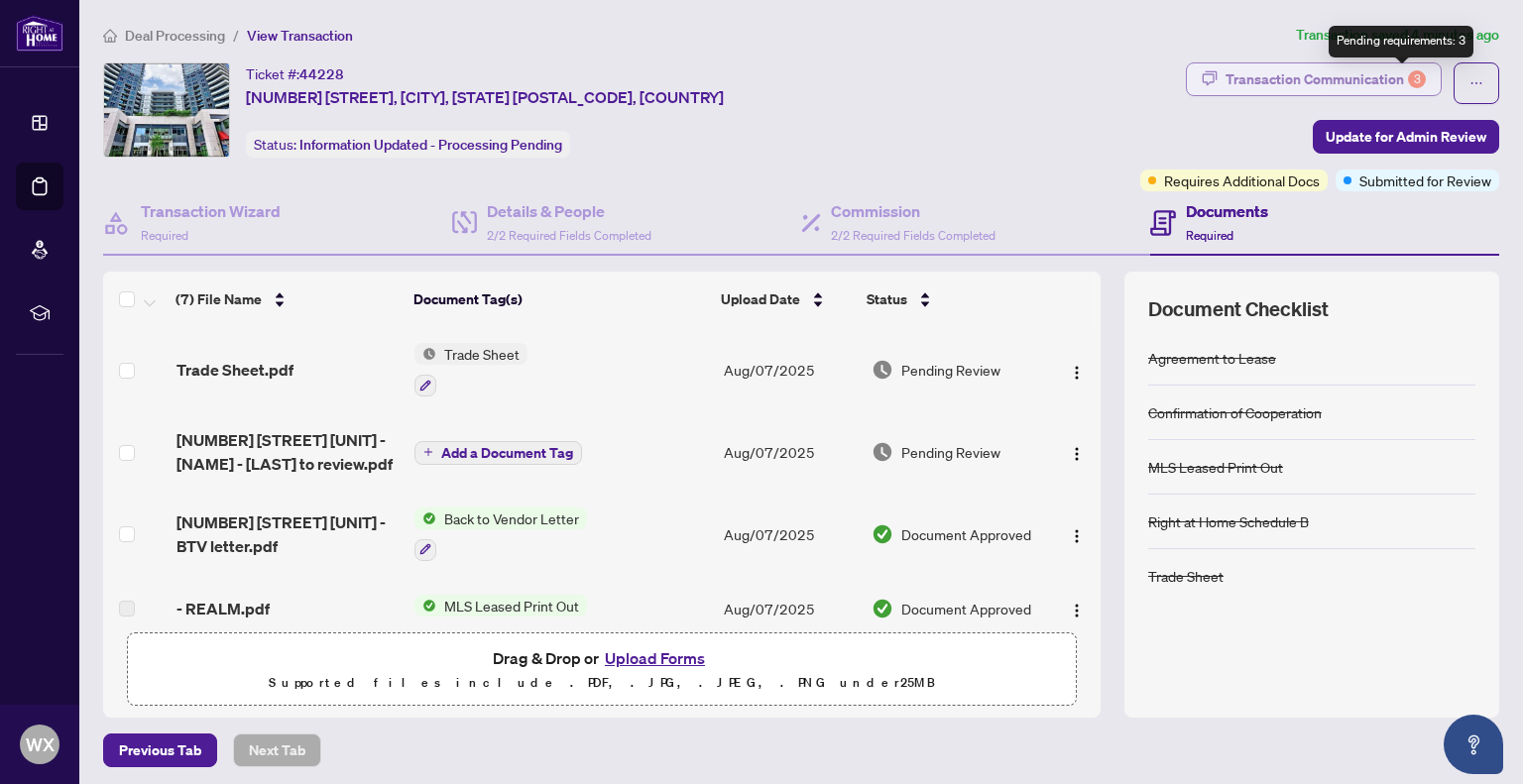 click on "3" at bounding box center (1417, 79) 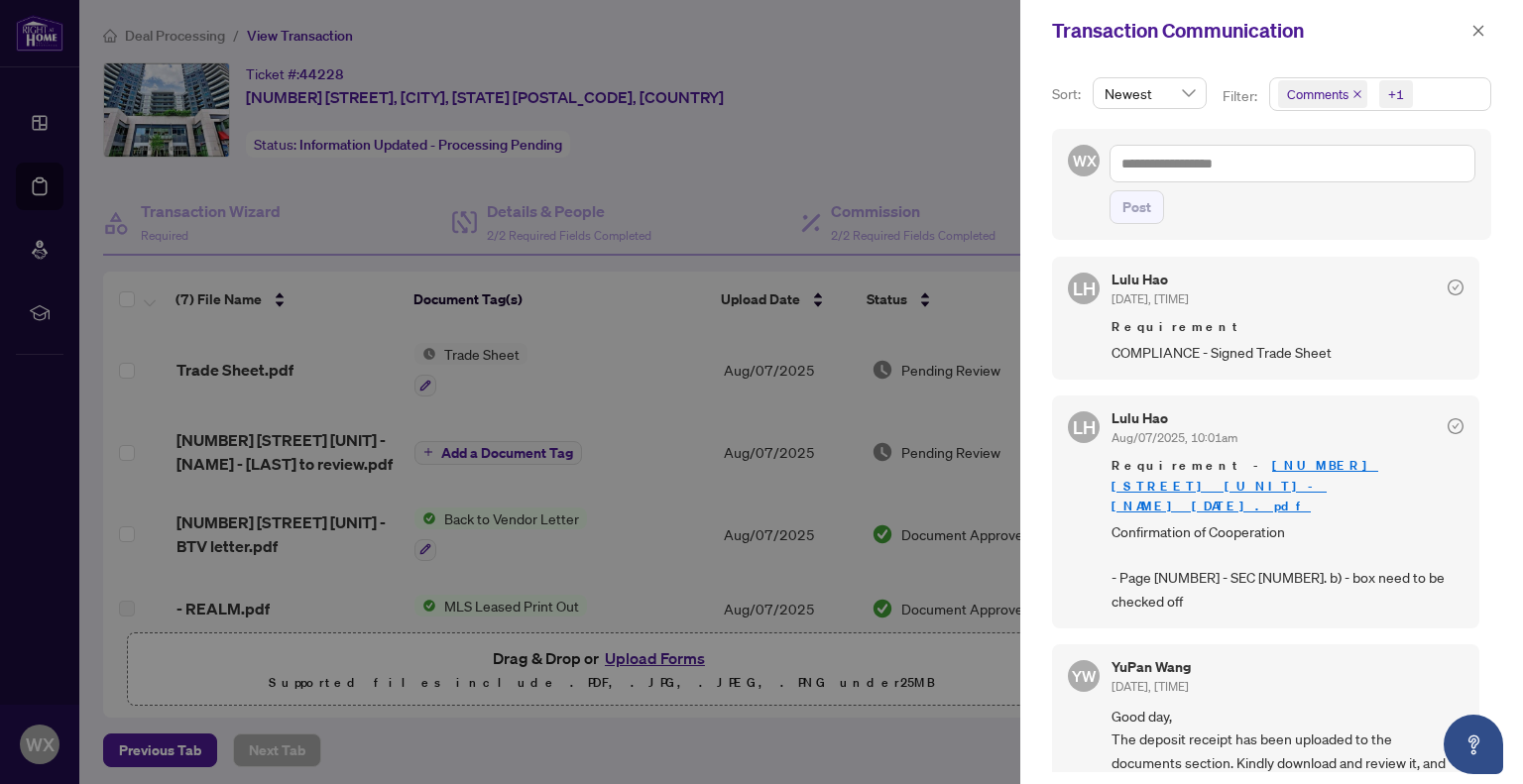 scroll, scrollTop: 991, scrollLeft: 0, axis: vertical 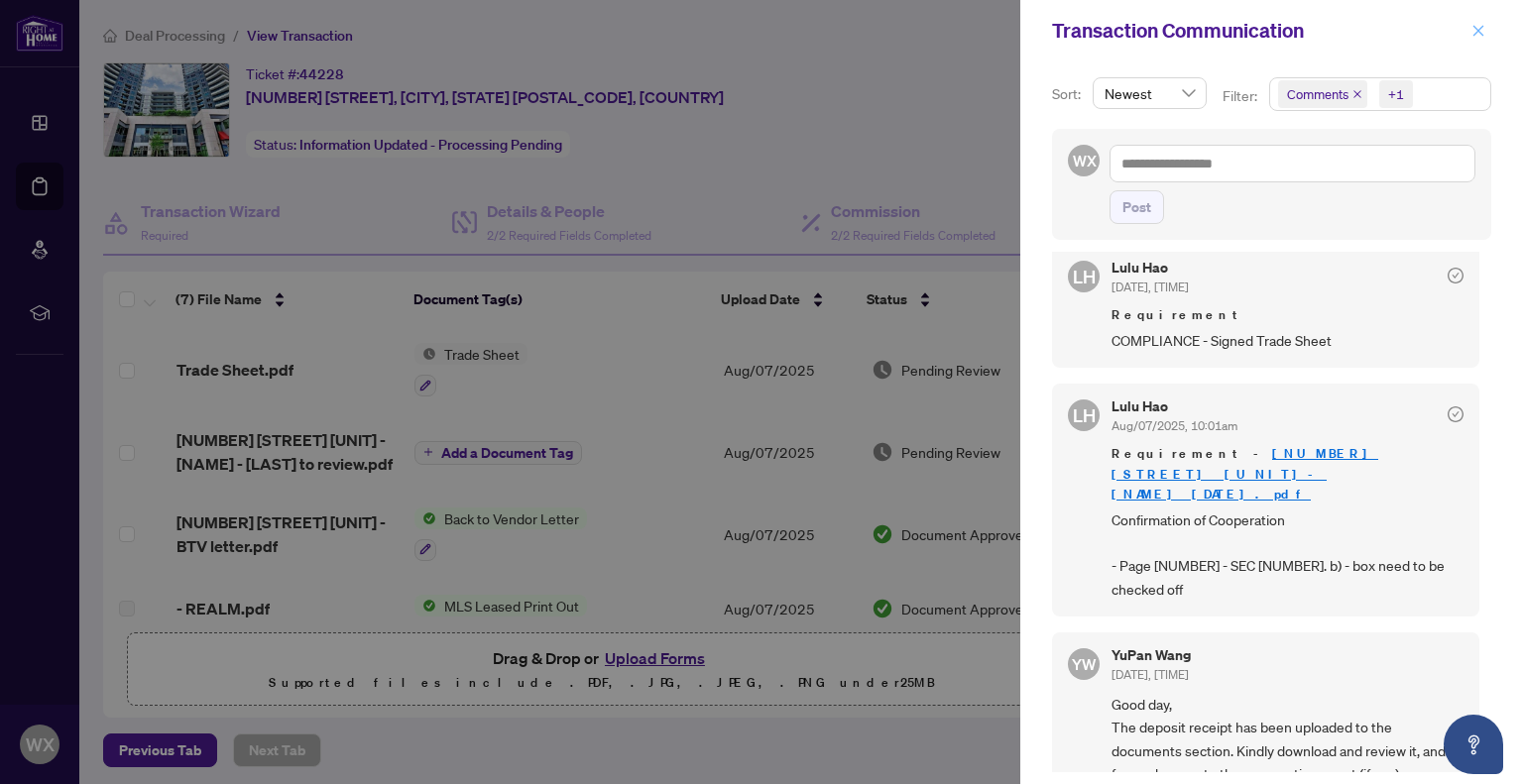 click 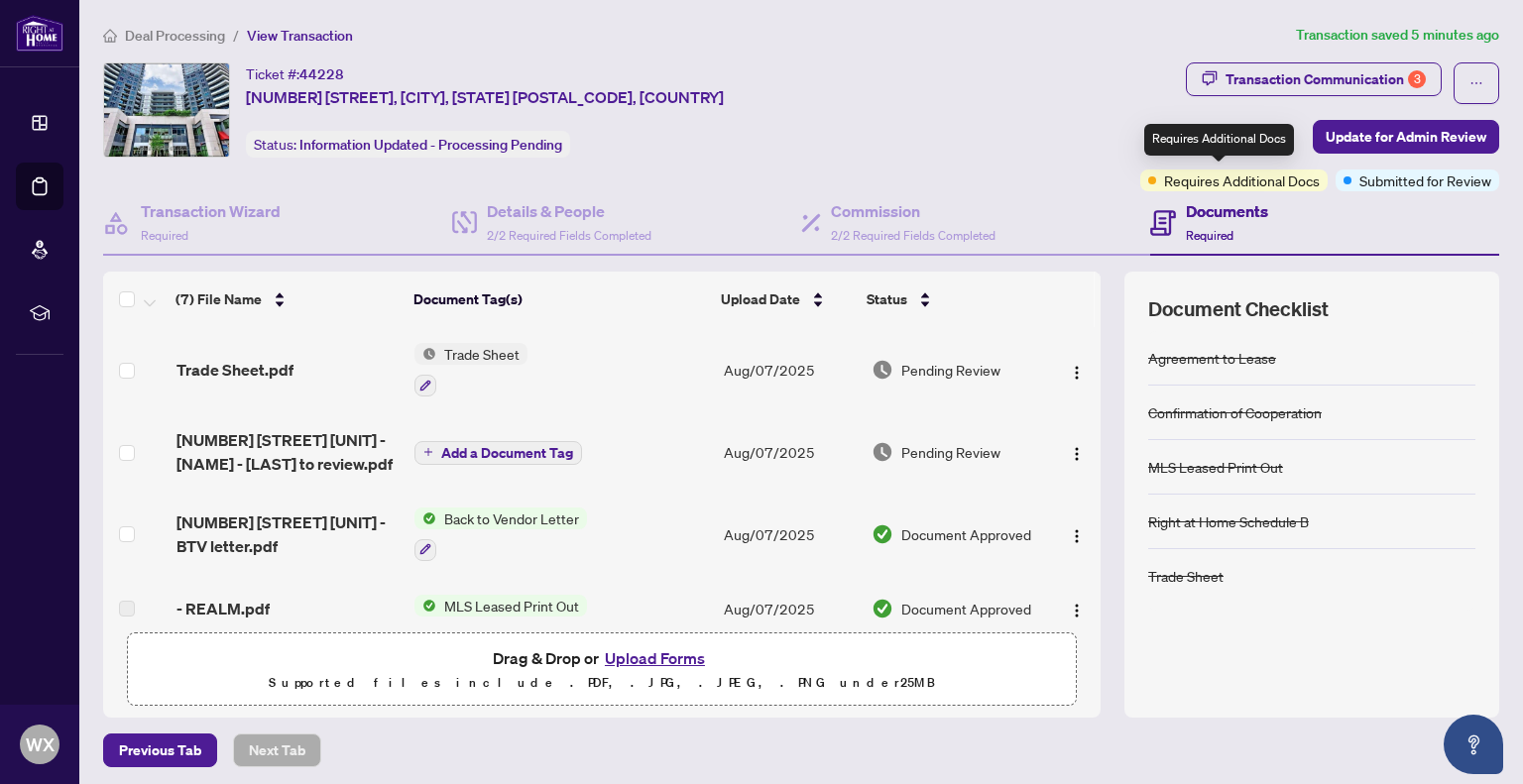 click on "Requires Additional Docs" at bounding box center [1241, 180] 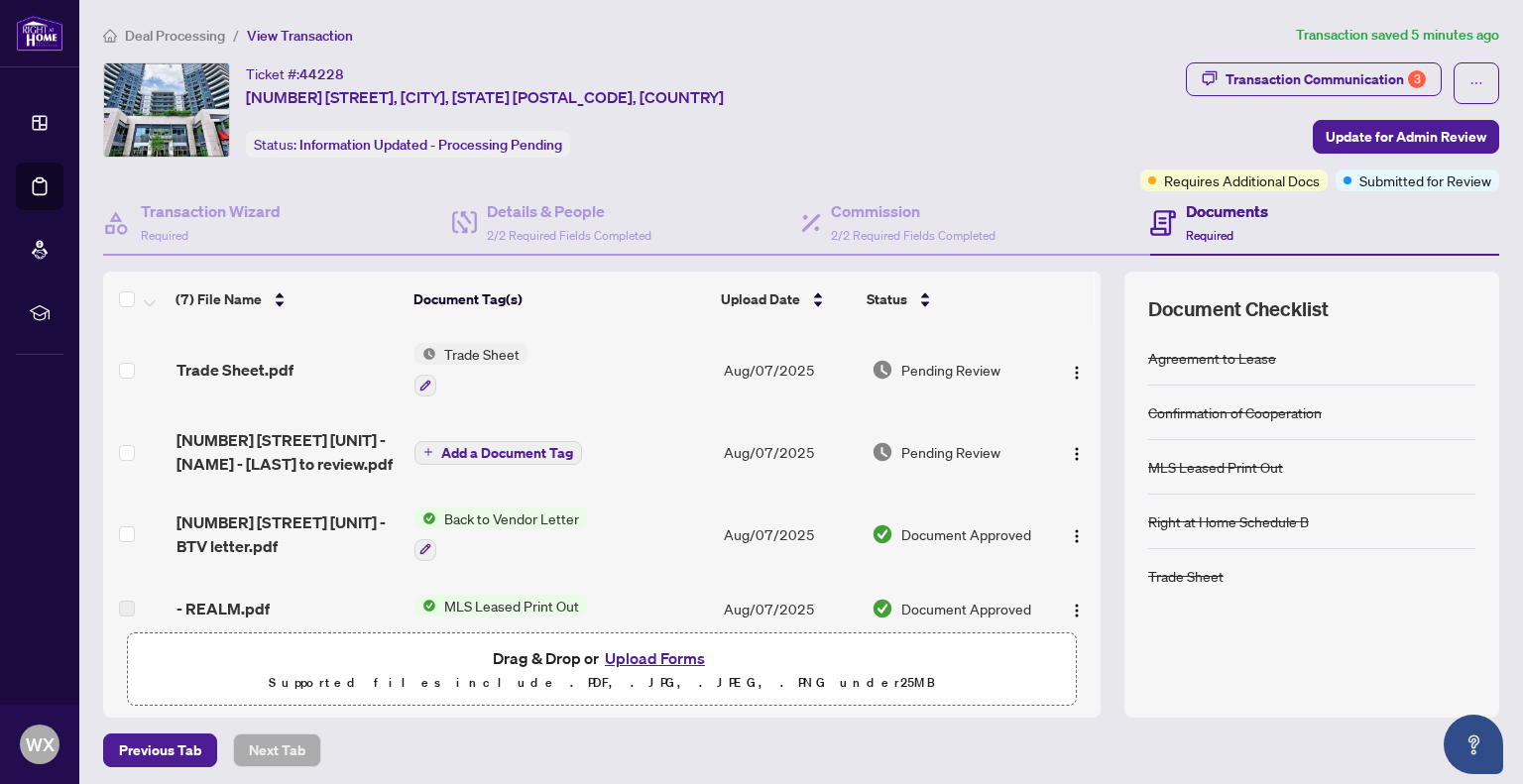 scroll, scrollTop: 271, scrollLeft: 0, axis: vertical 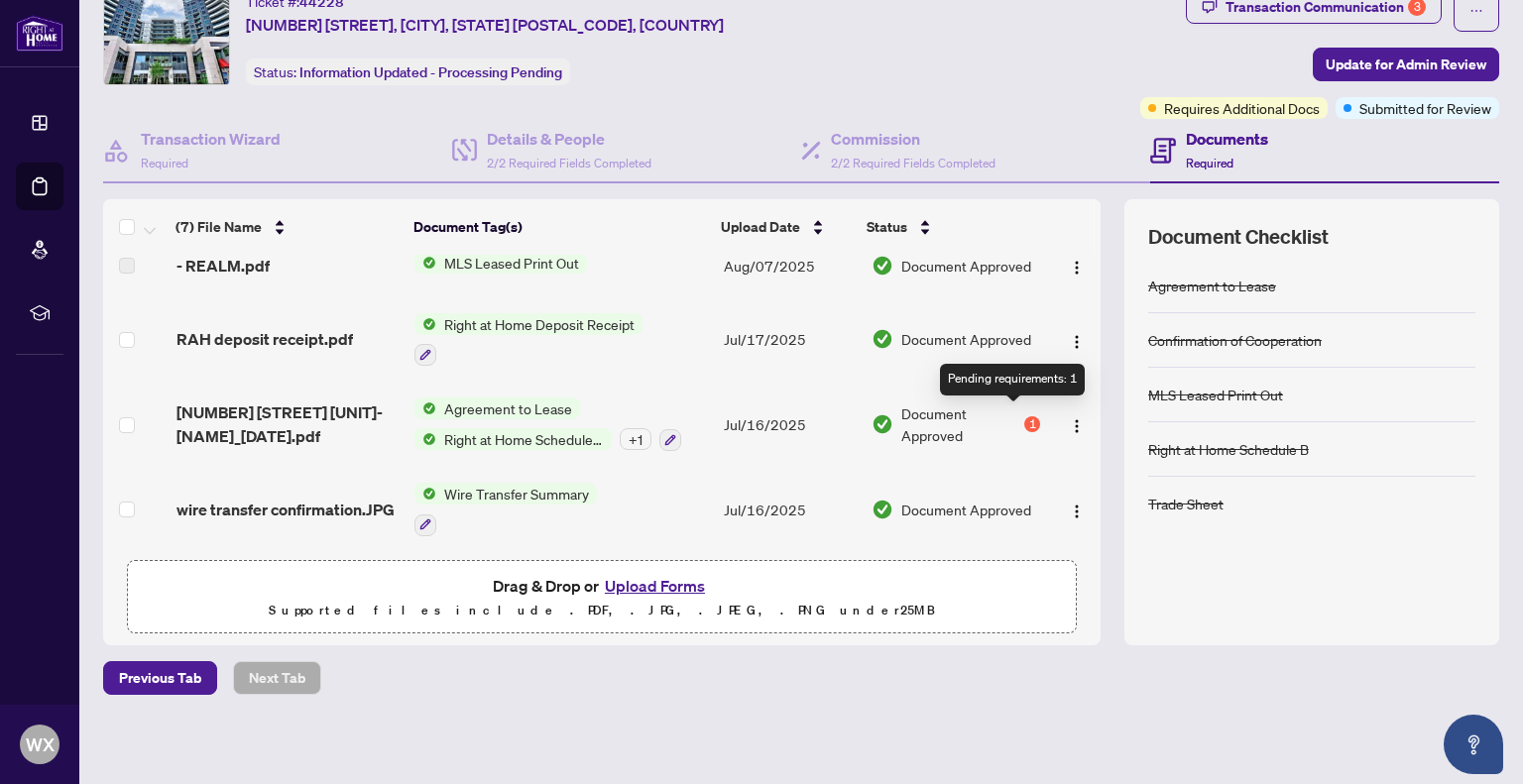 click on "1" at bounding box center (1032, 424) 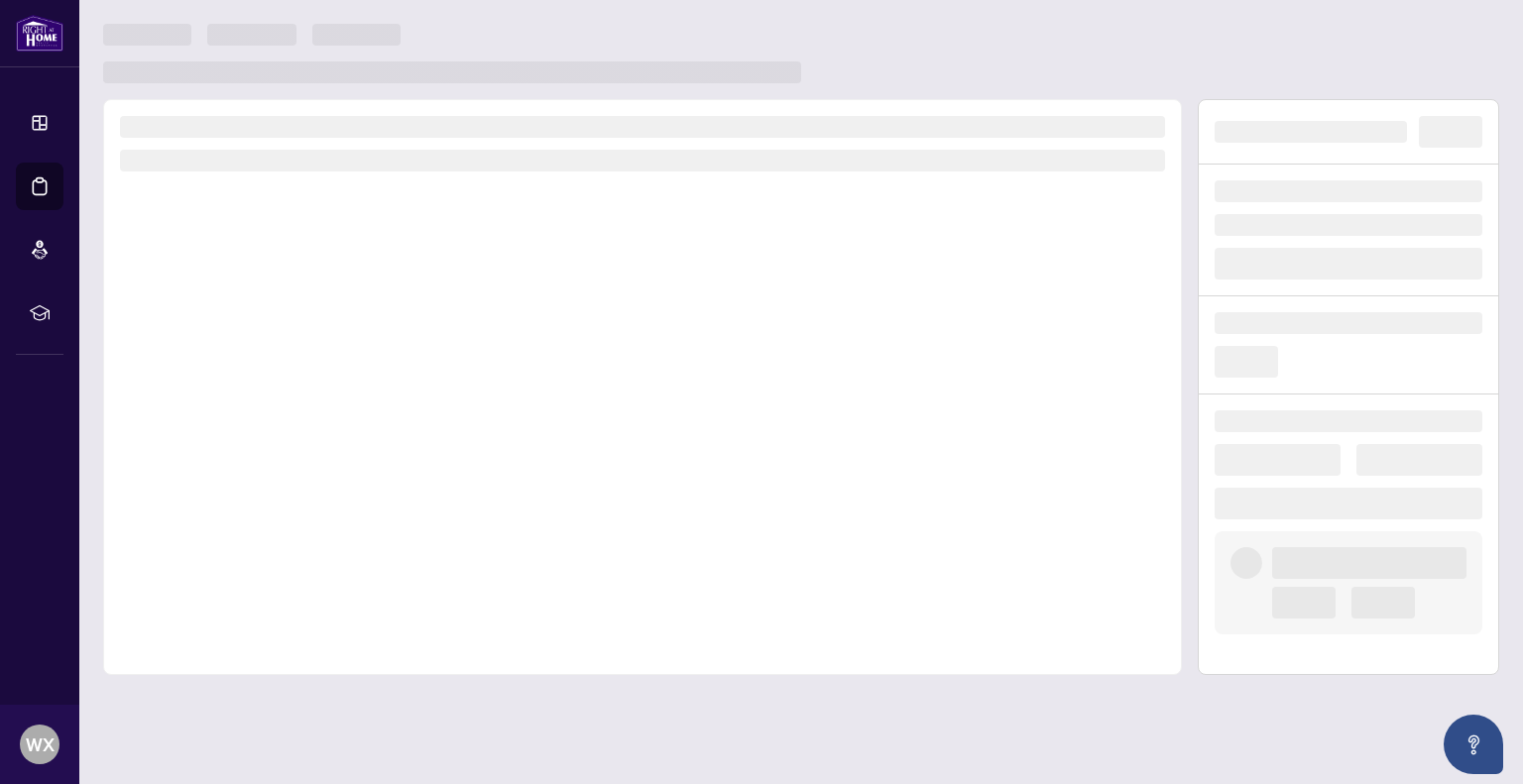 scroll, scrollTop: 0, scrollLeft: 0, axis: both 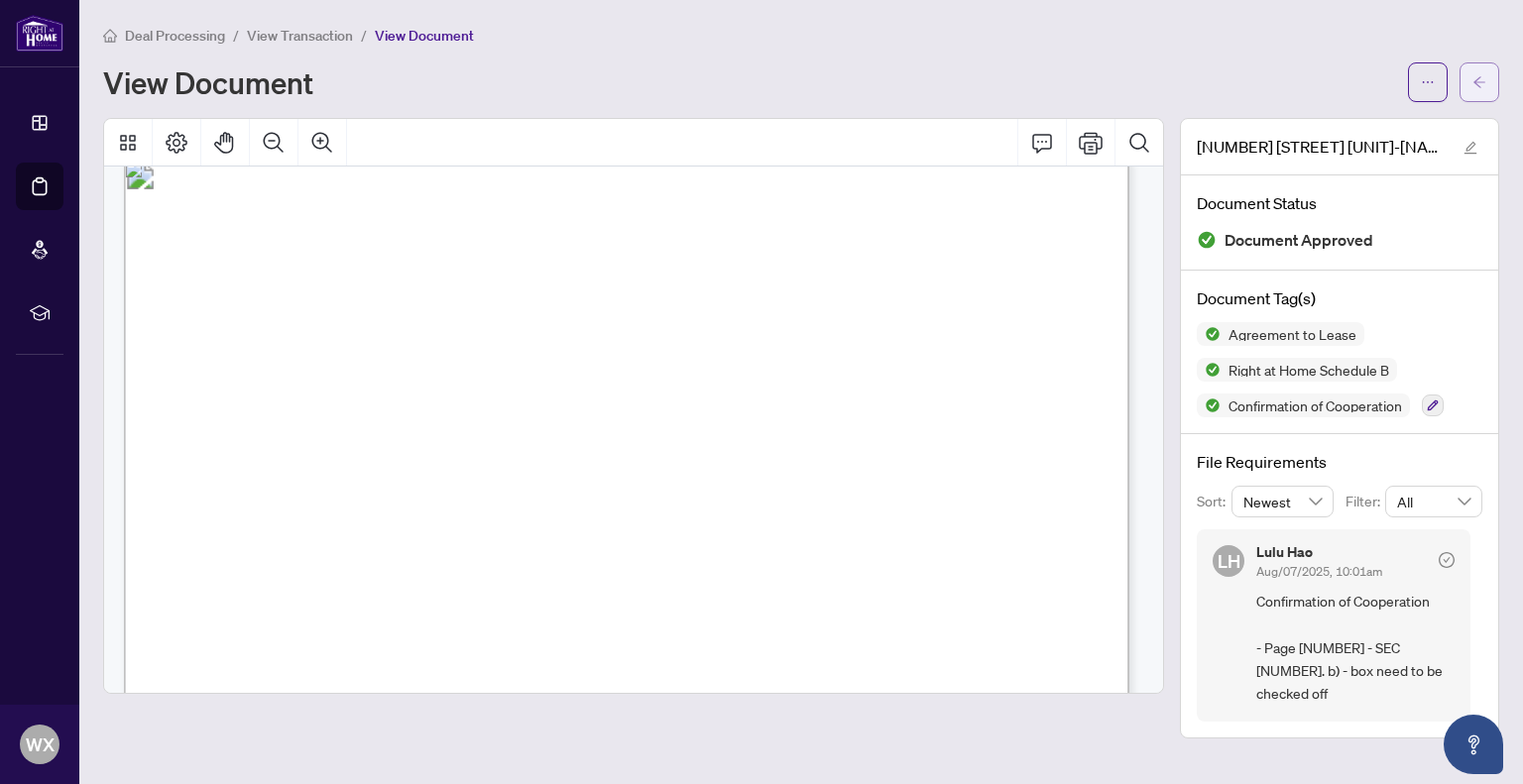 click at bounding box center [1479, 82] 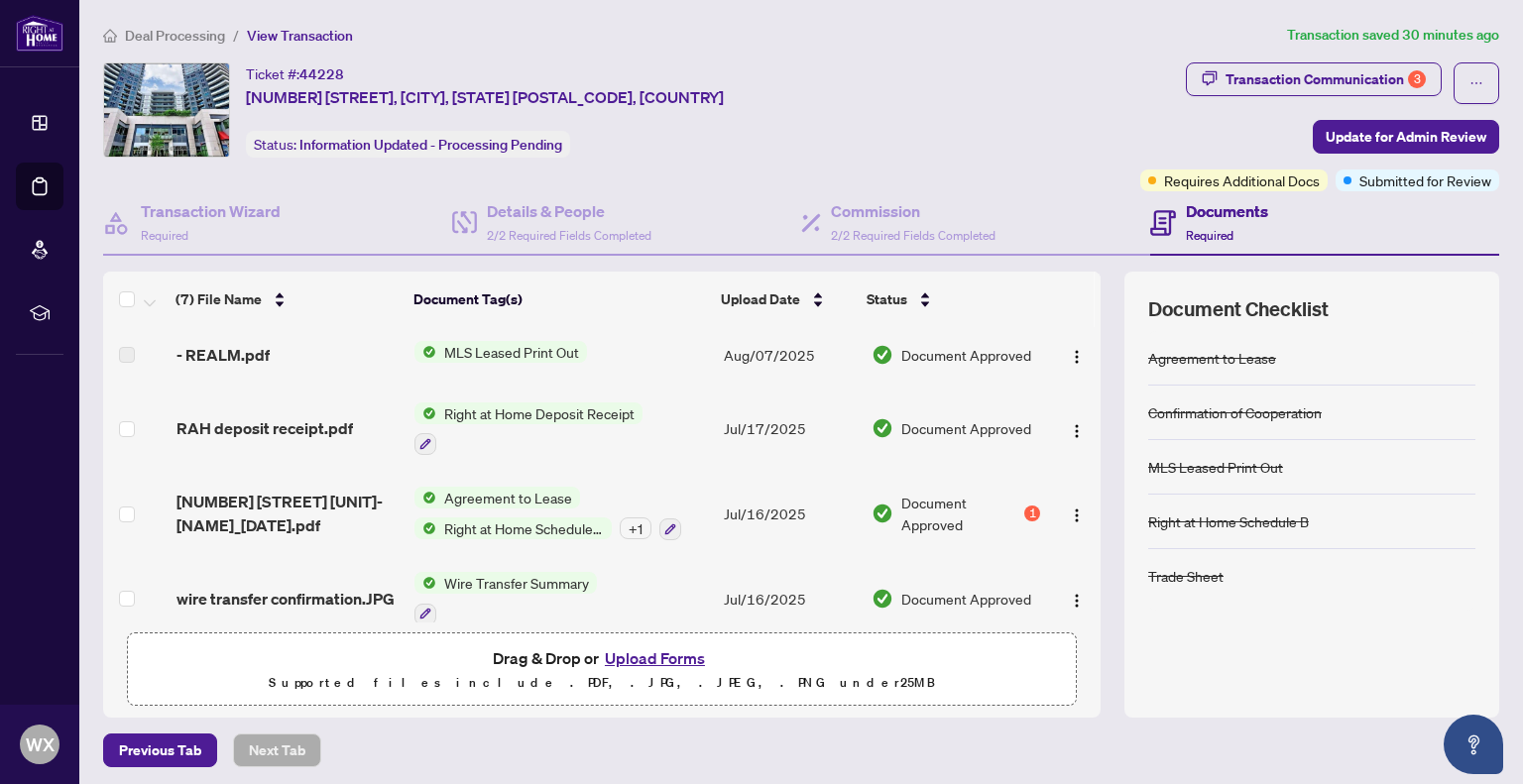 scroll, scrollTop: 271, scrollLeft: 0, axis: vertical 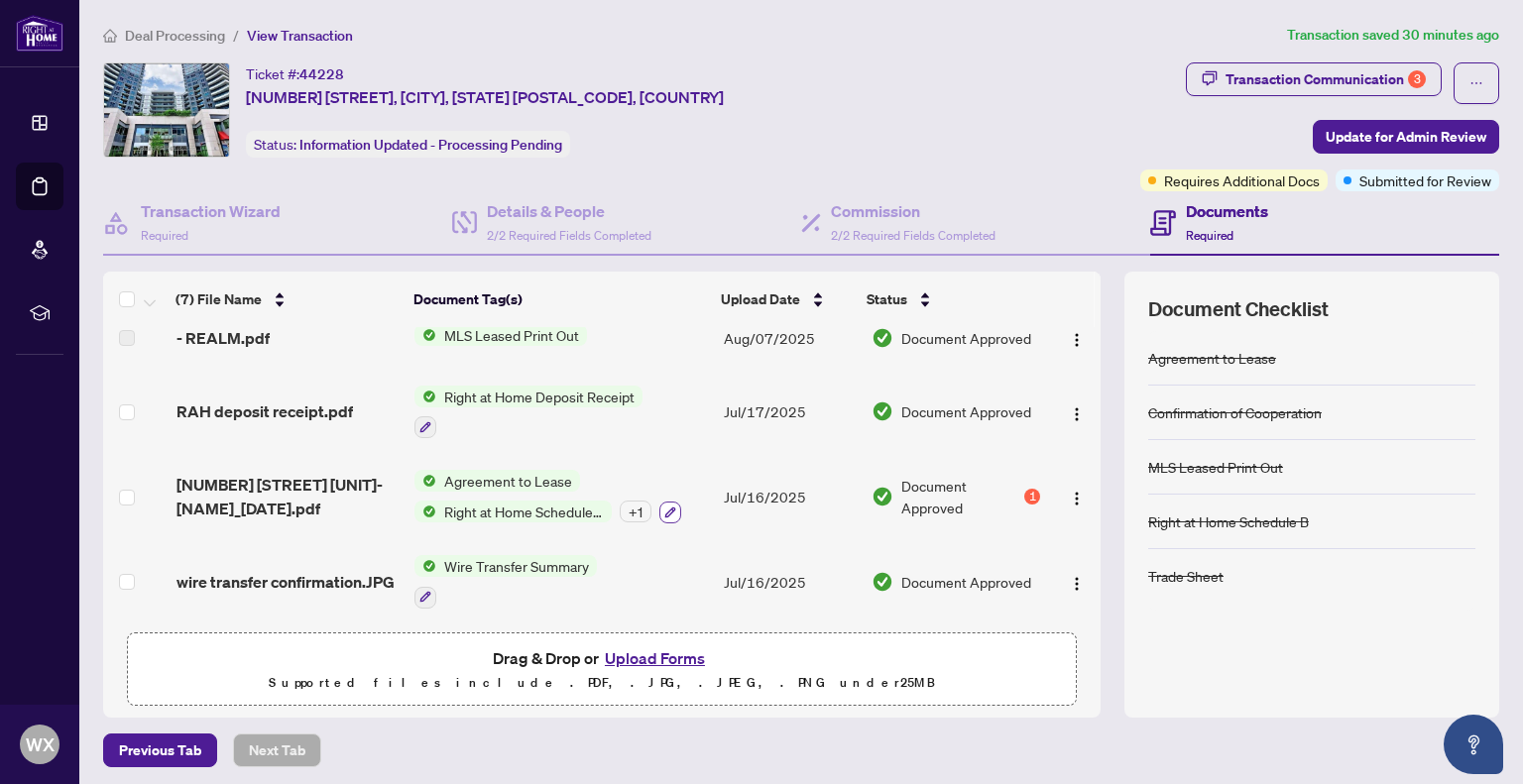click 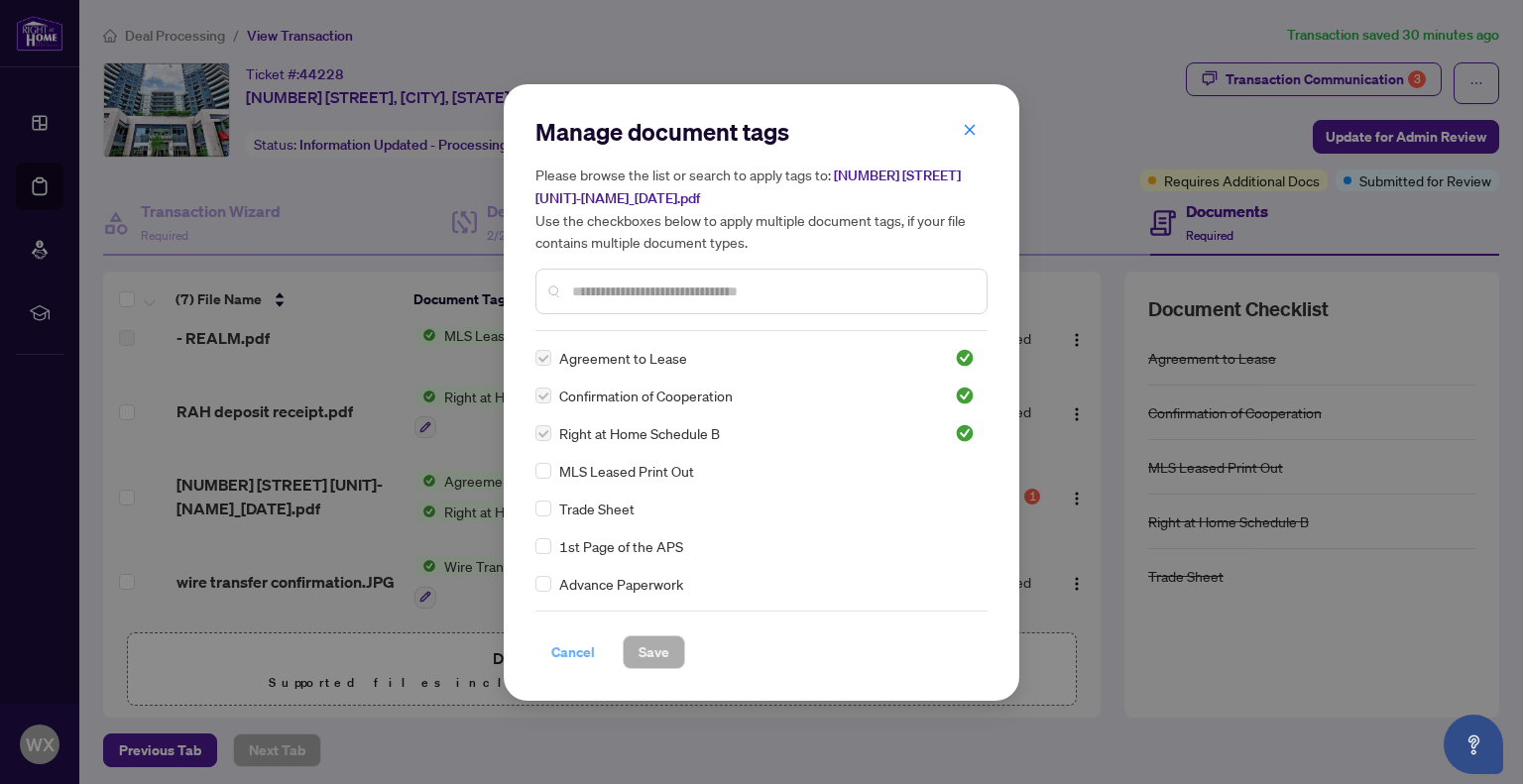 click on "Cancel" at bounding box center [573, 652] 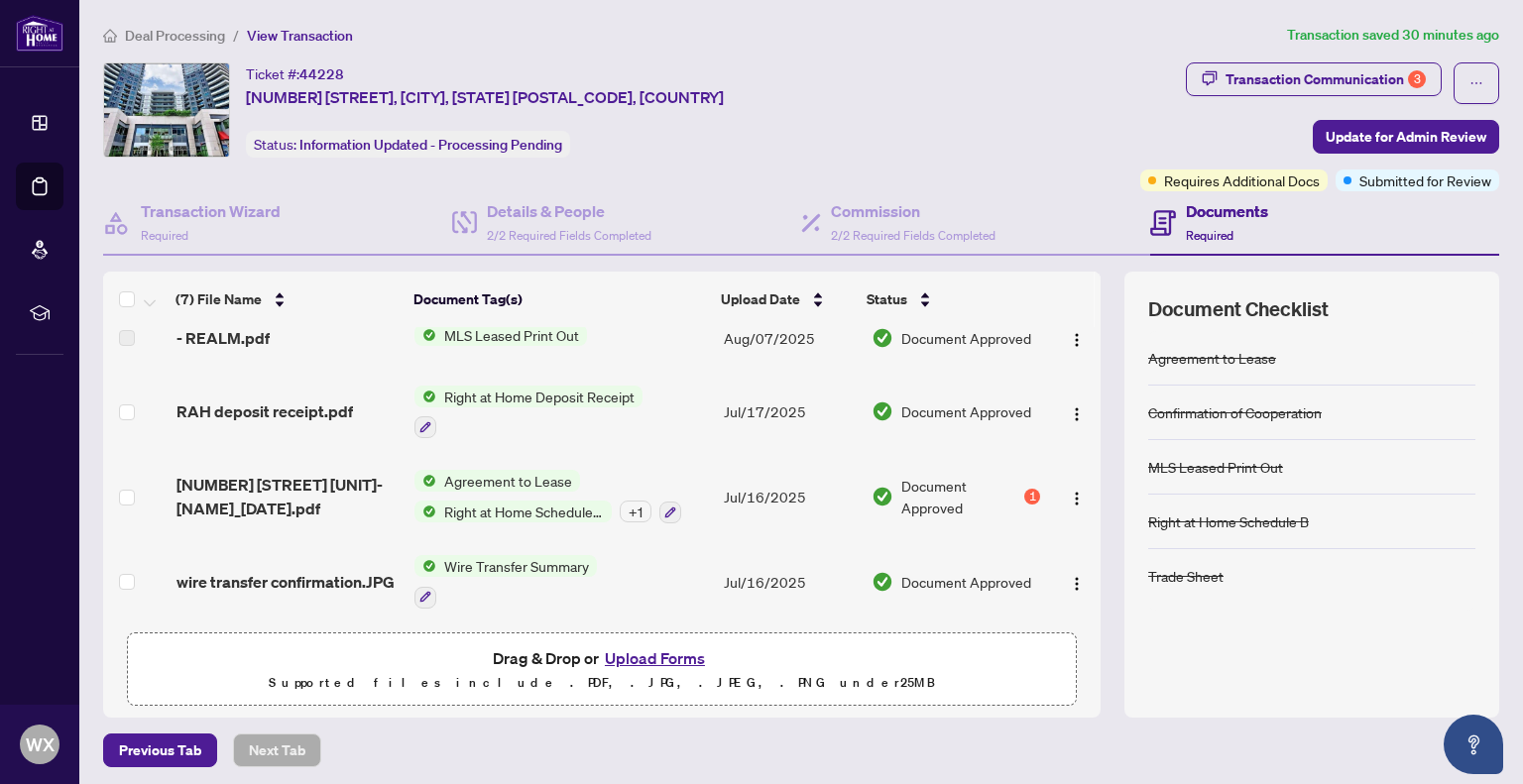 scroll, scrollTop: 72, scrollLeft: 0, axis: vertical 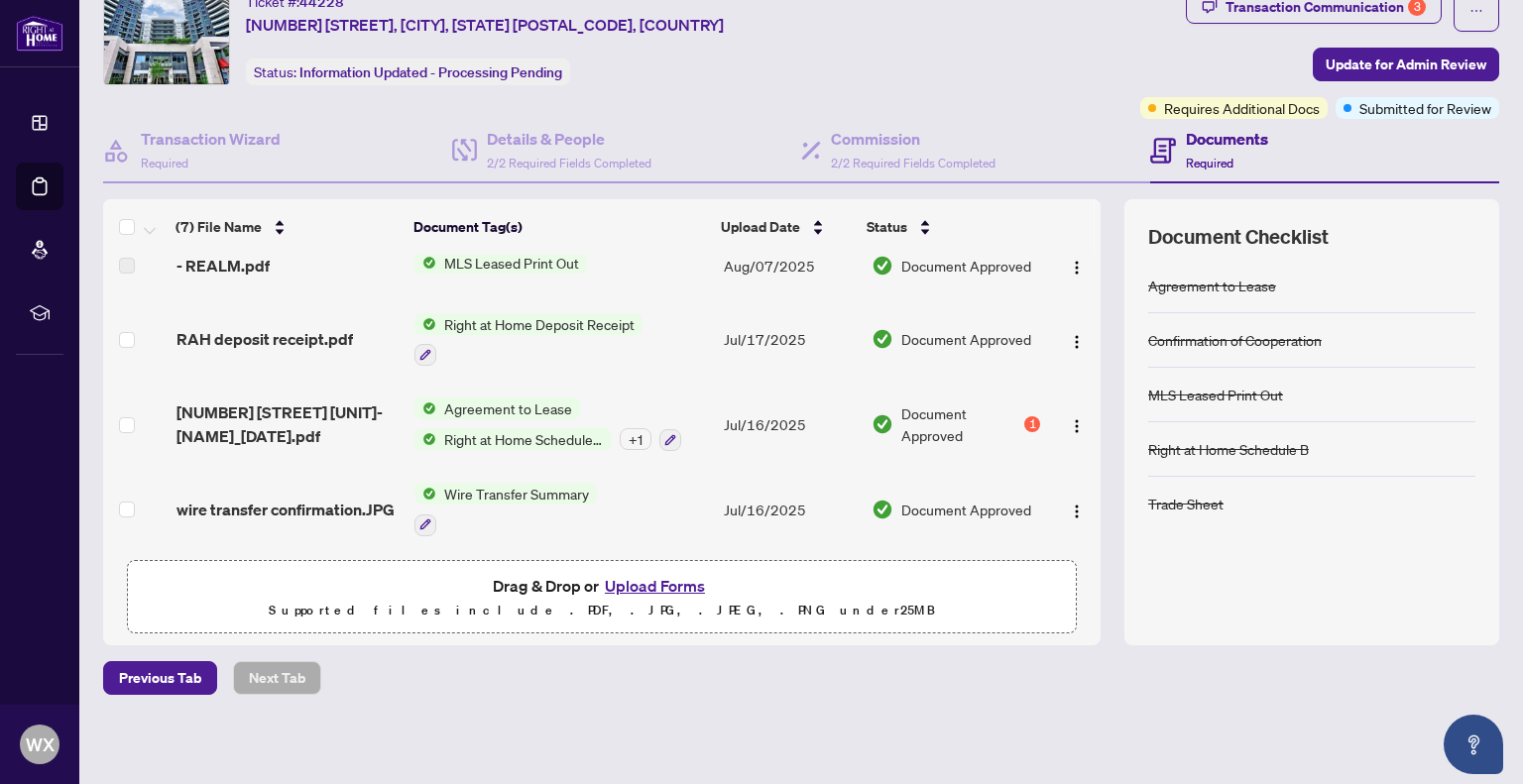 click on "Upload Forms" at bounding box center [654, 586] 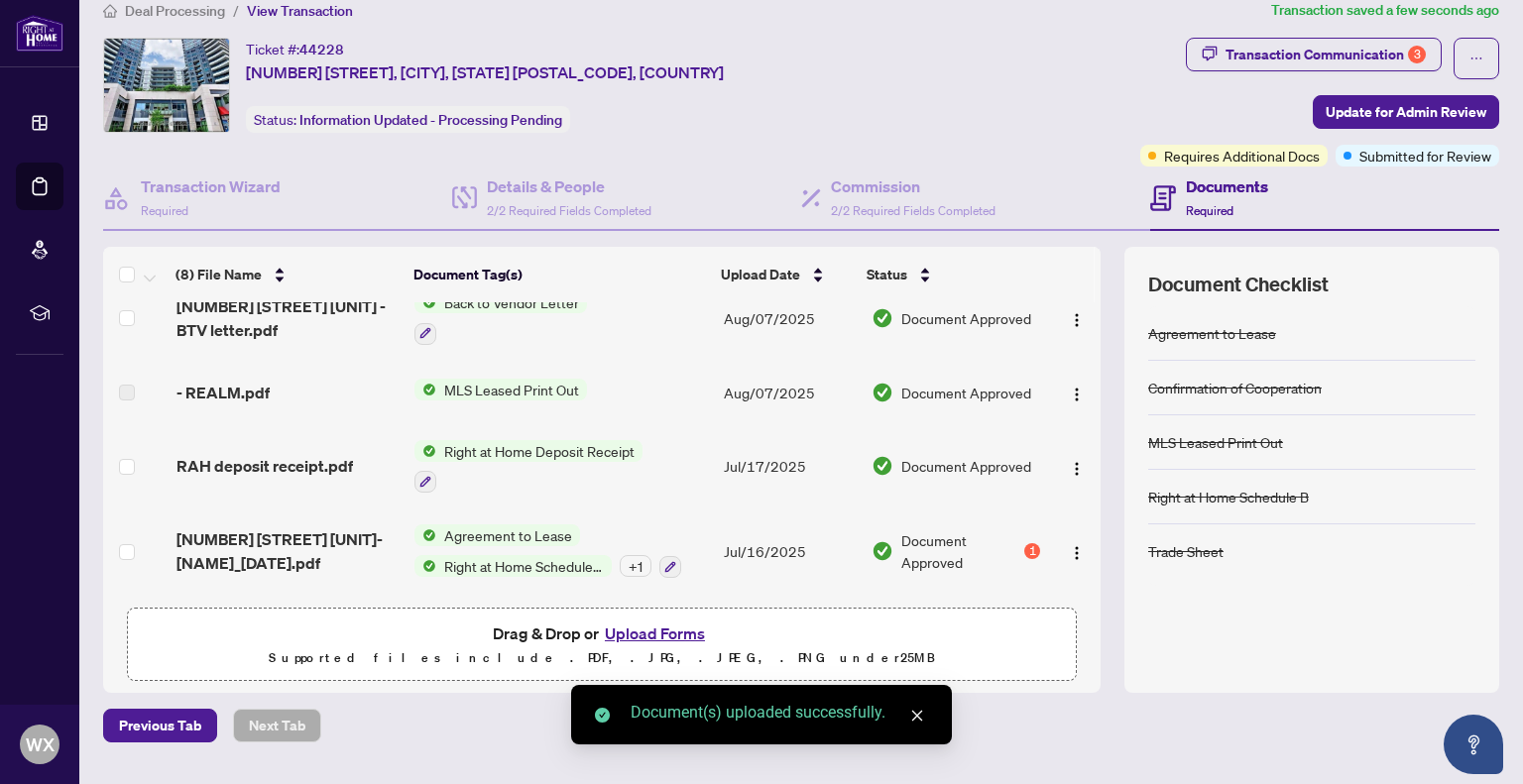 scroll, scrollTop: 0, scrollLeft: 0, axis: both 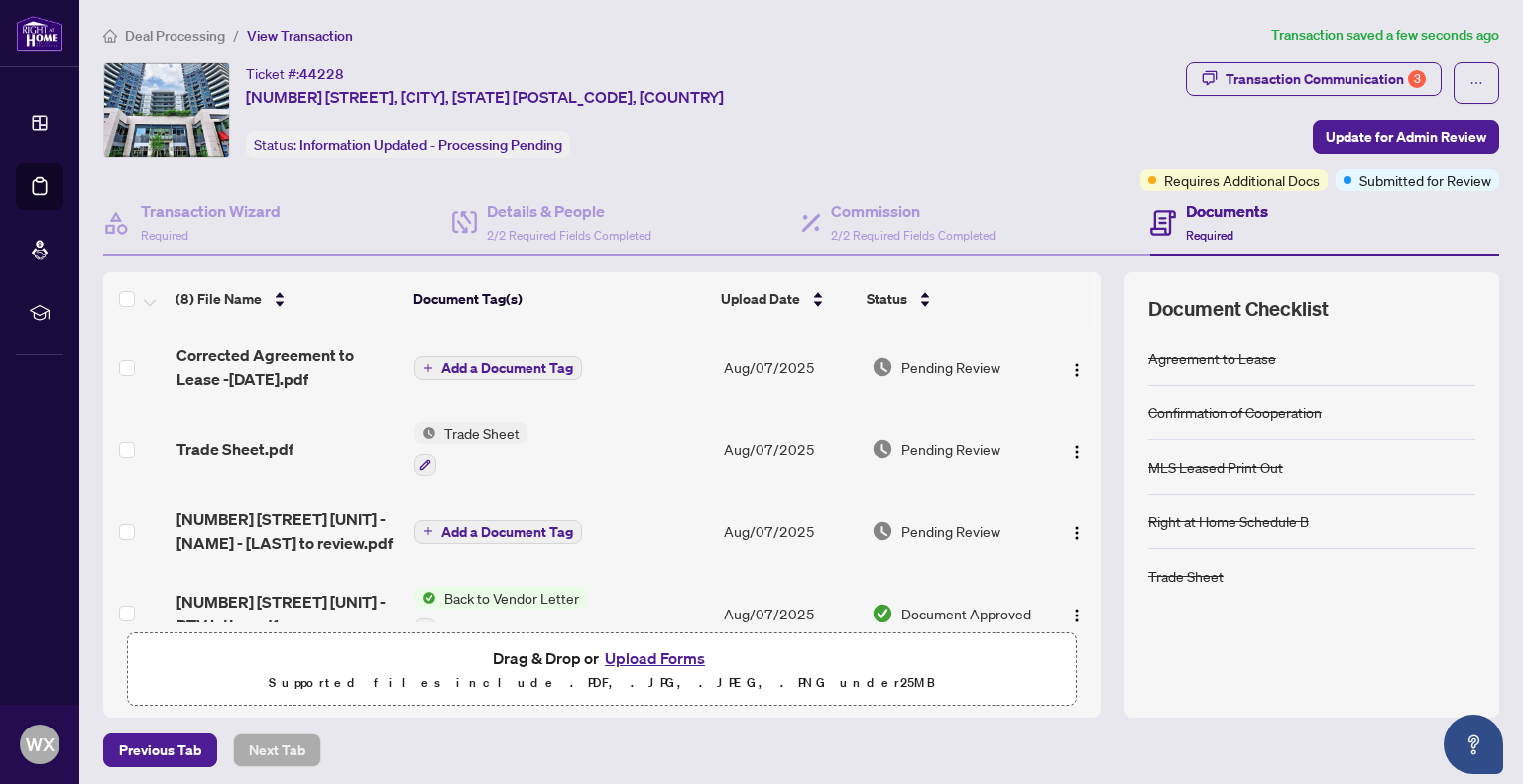 click on "Add a Document Tag" at bounding box center [507, 368] 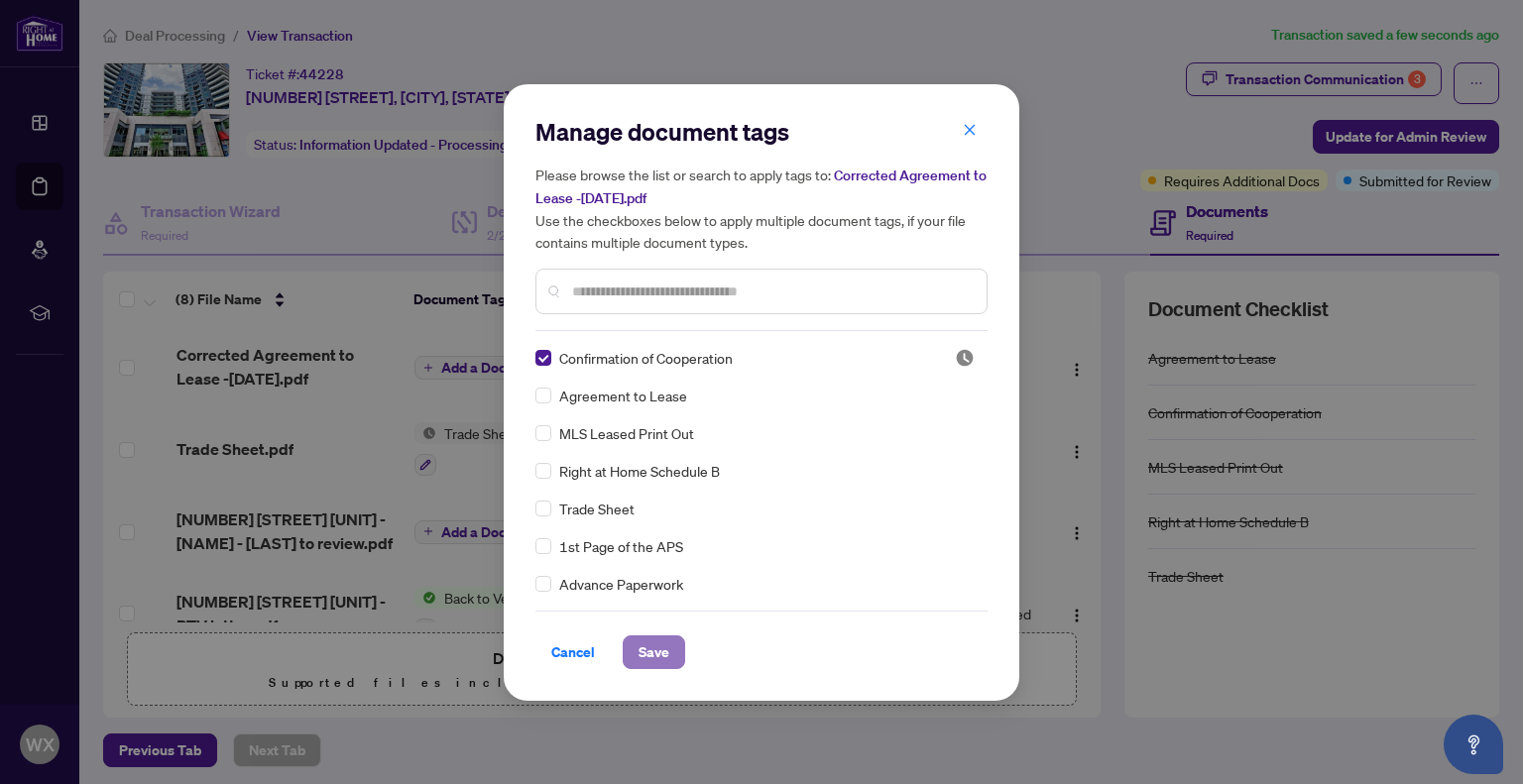 click on "Save" at bounding box center [653, 652] 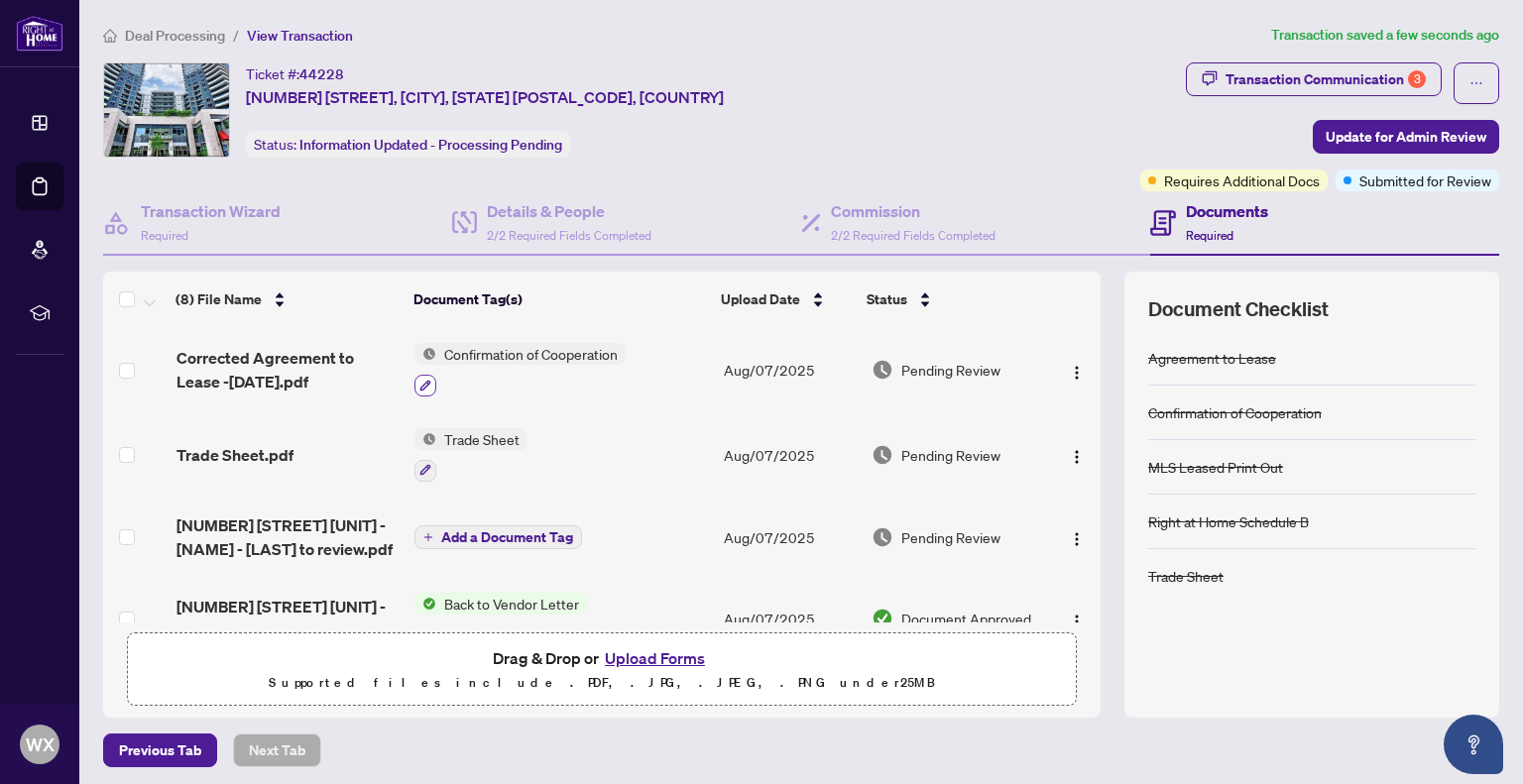 click 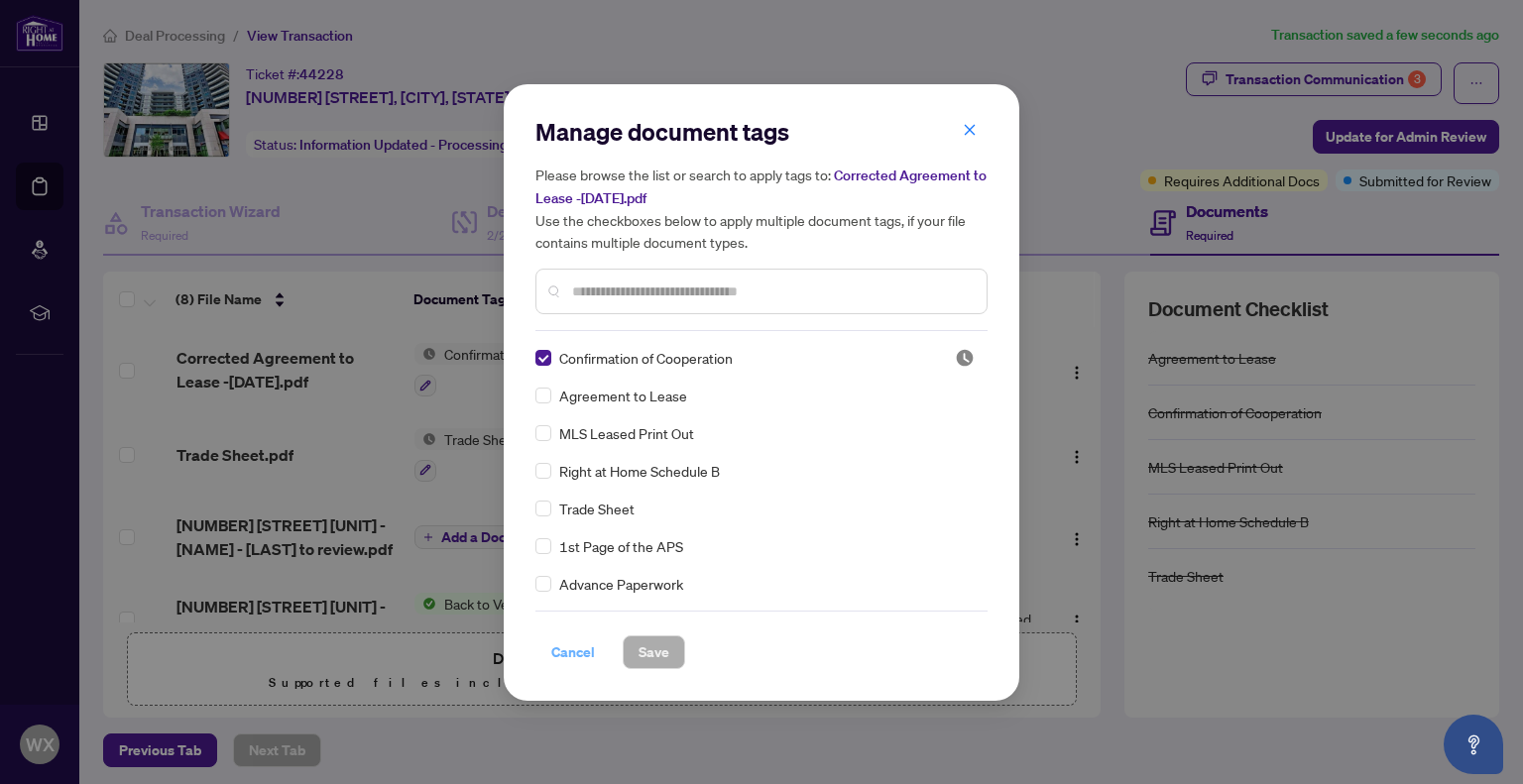 click on "Cancel" at bounding box center [573, 652] 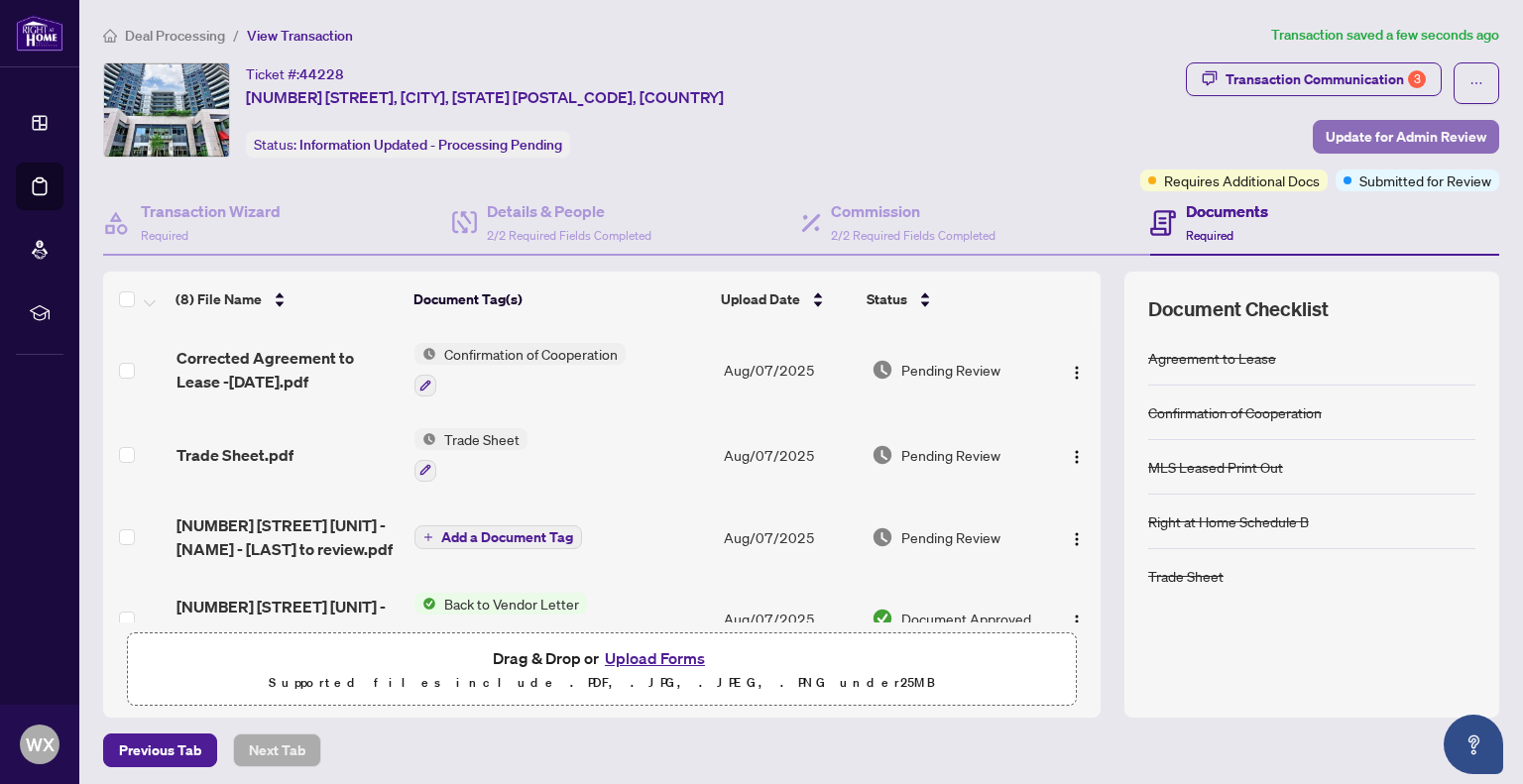 click on "Update for Admin Review" at bounding box center [1406, 137] 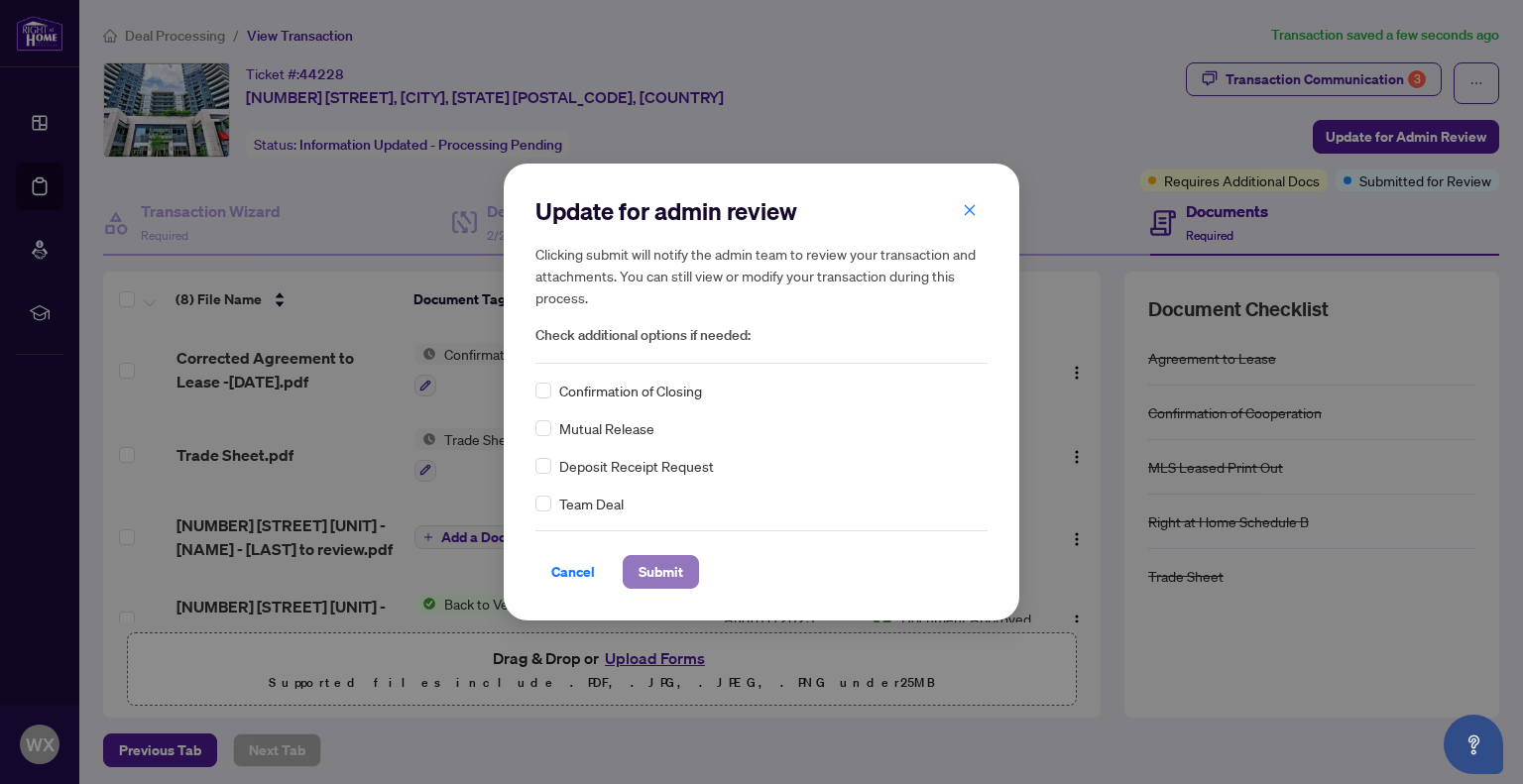 click on "Submit" at bounding box center (660, 572) 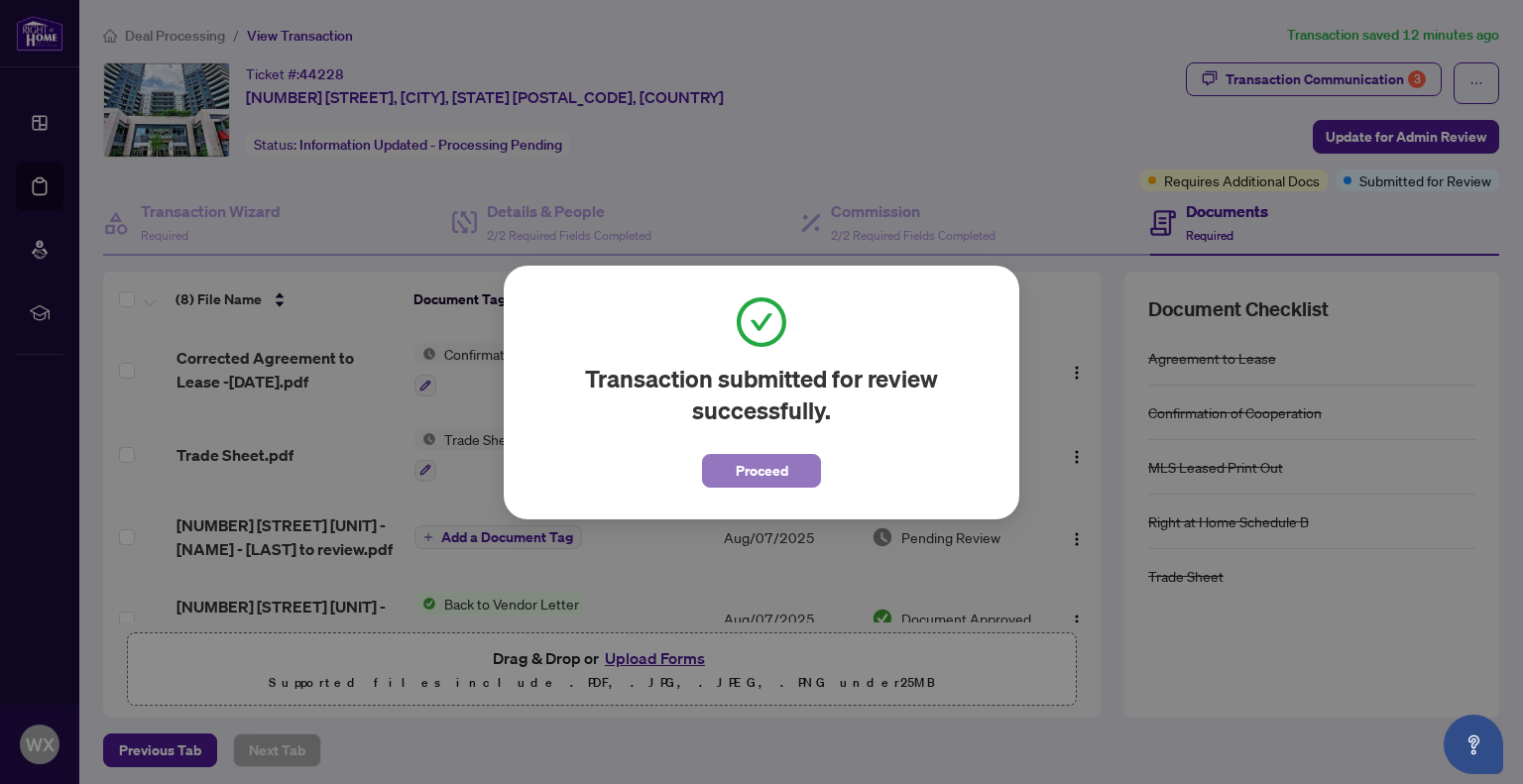 click on "Proceed" at bounding box center (762, 471) 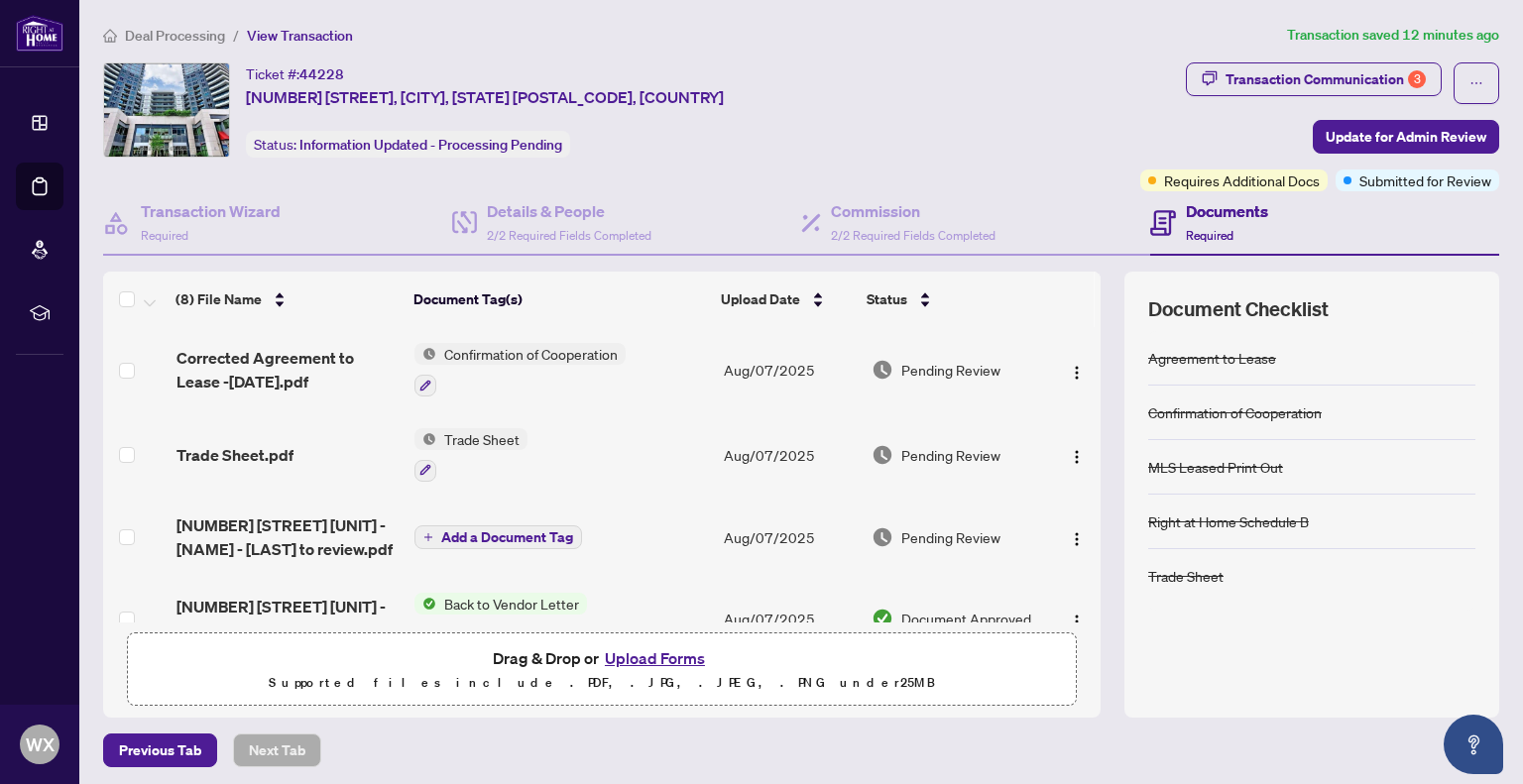 scroll, scrollTop: 354, scrollLeft: 0, axis: vertical 